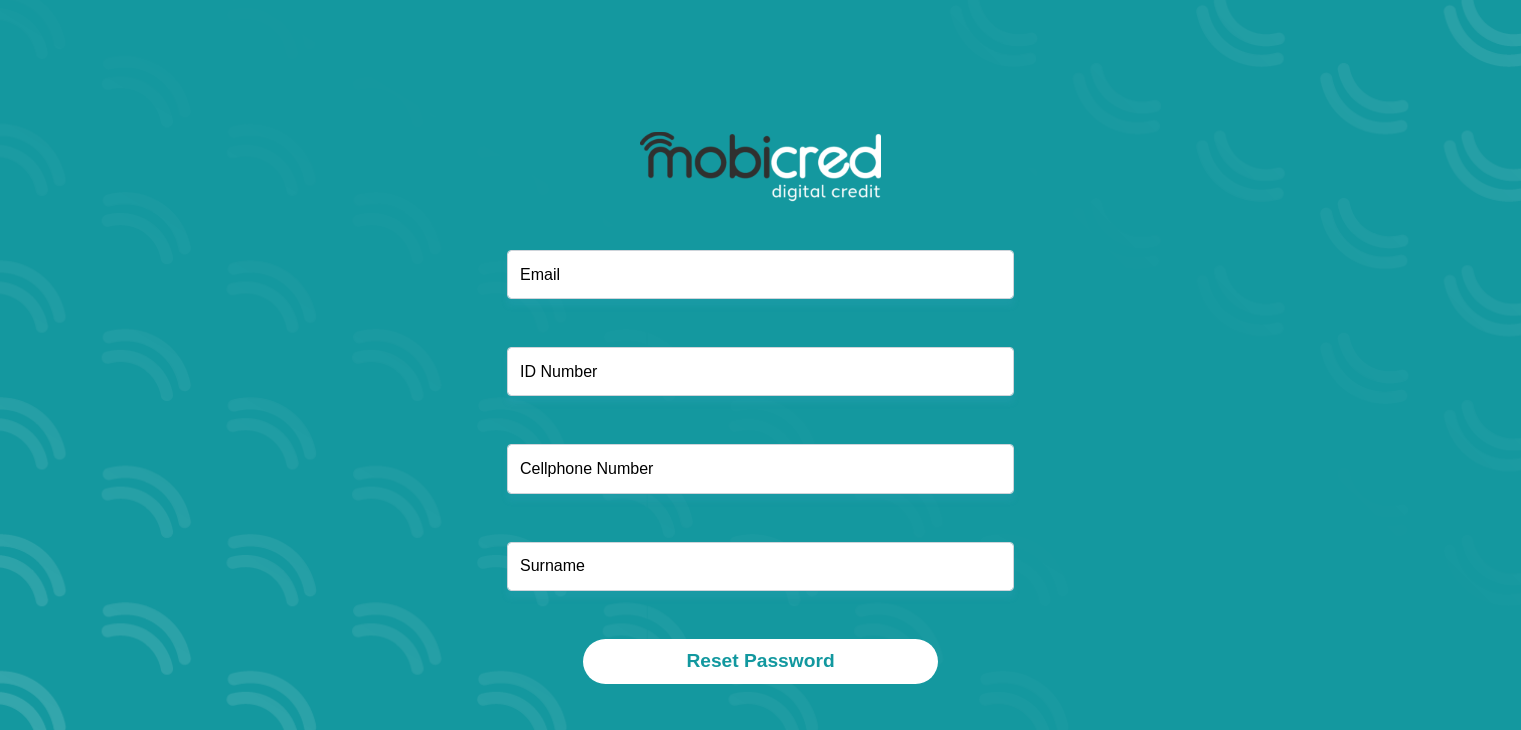 scroll, scrollTop: 0, scrollLeft: 0, axis: both 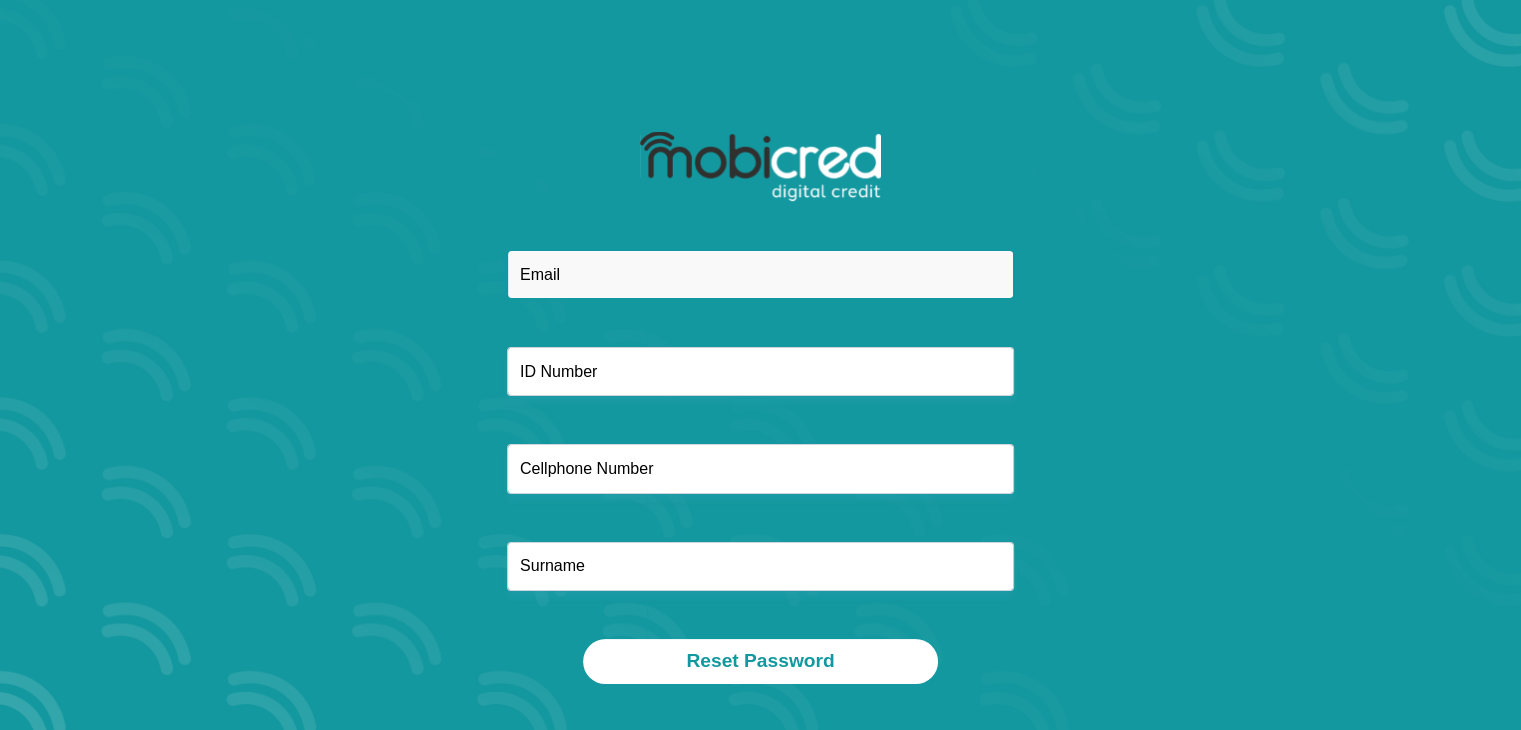 click at bounding box center [760, 274] 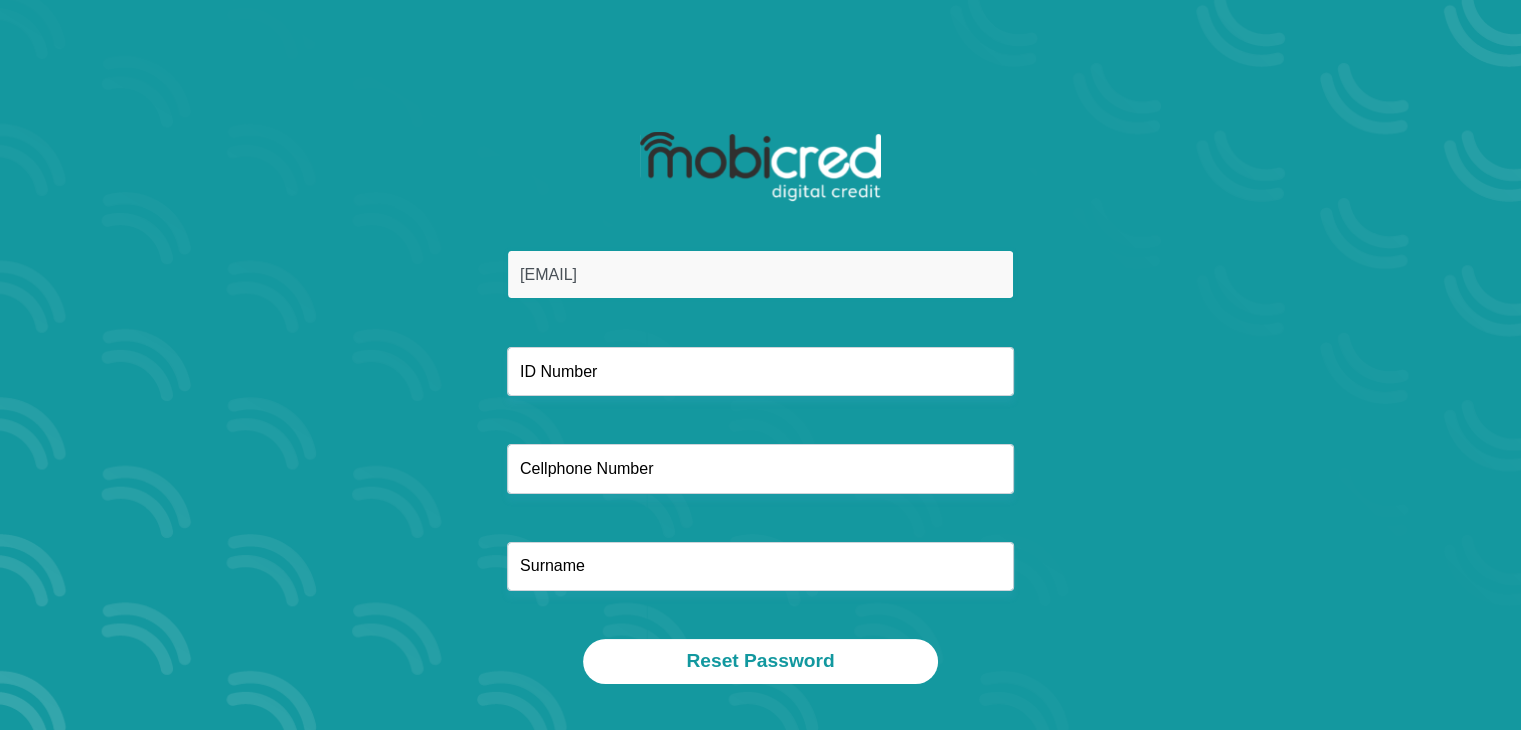 type on "0670337256" 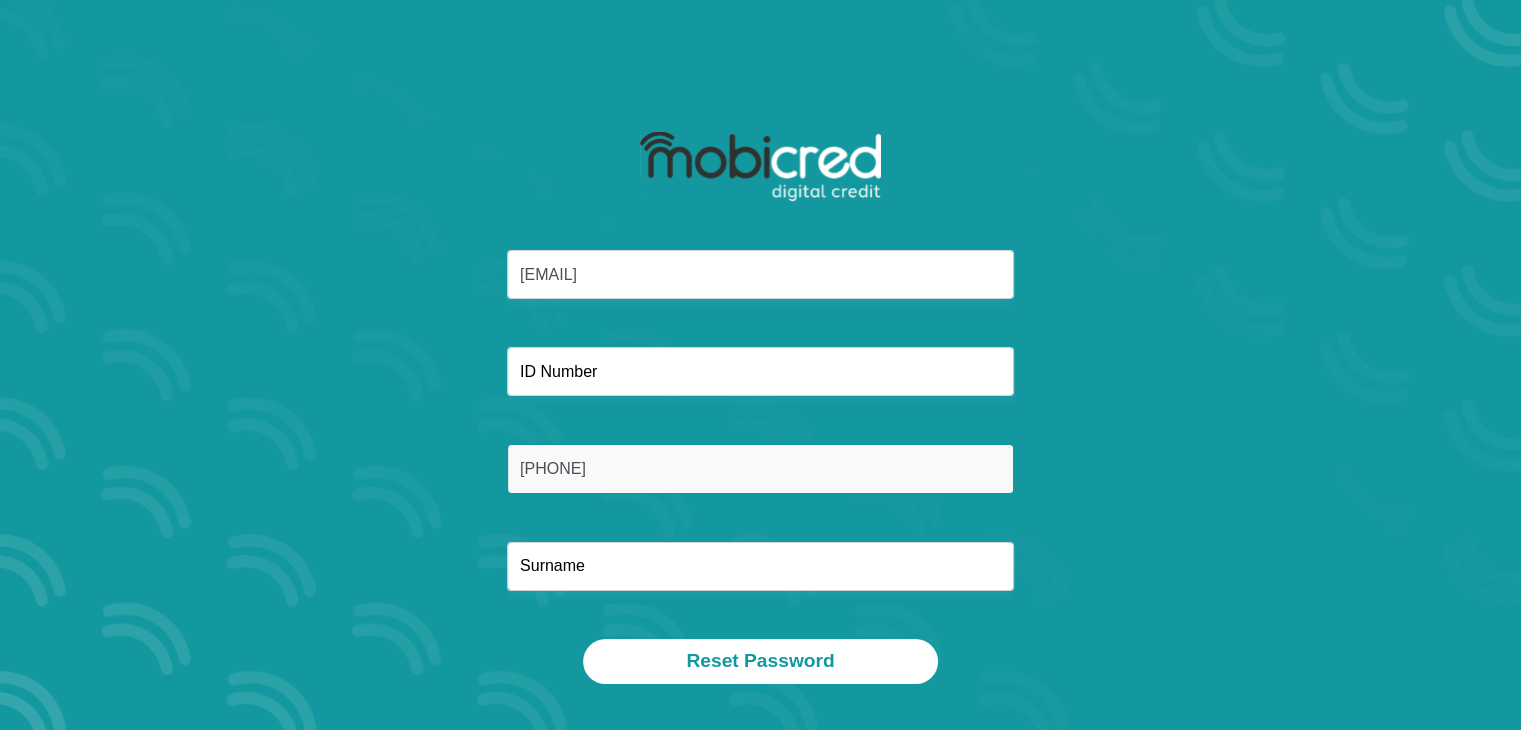 type on "[FIRST]" 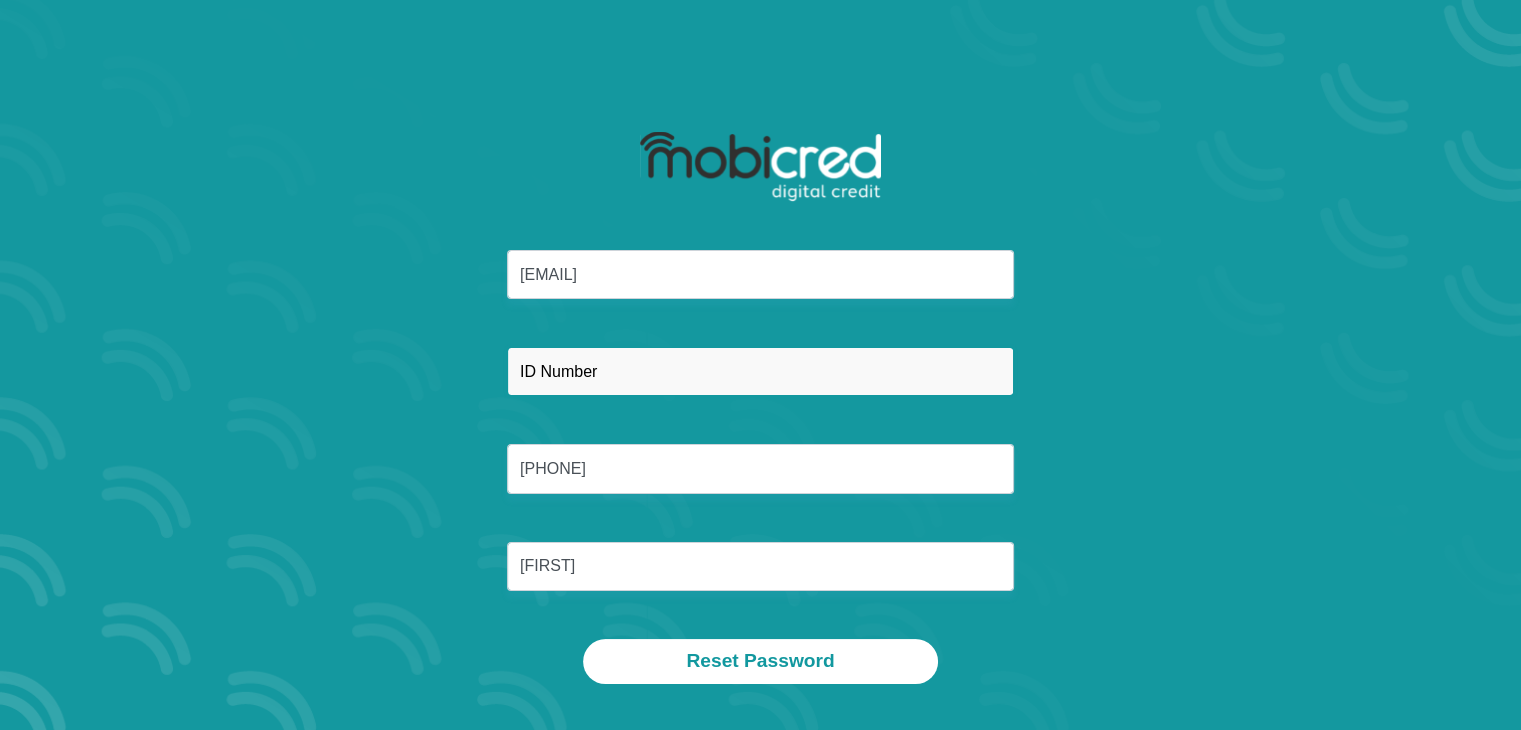 click at bounding box center (760, 371) 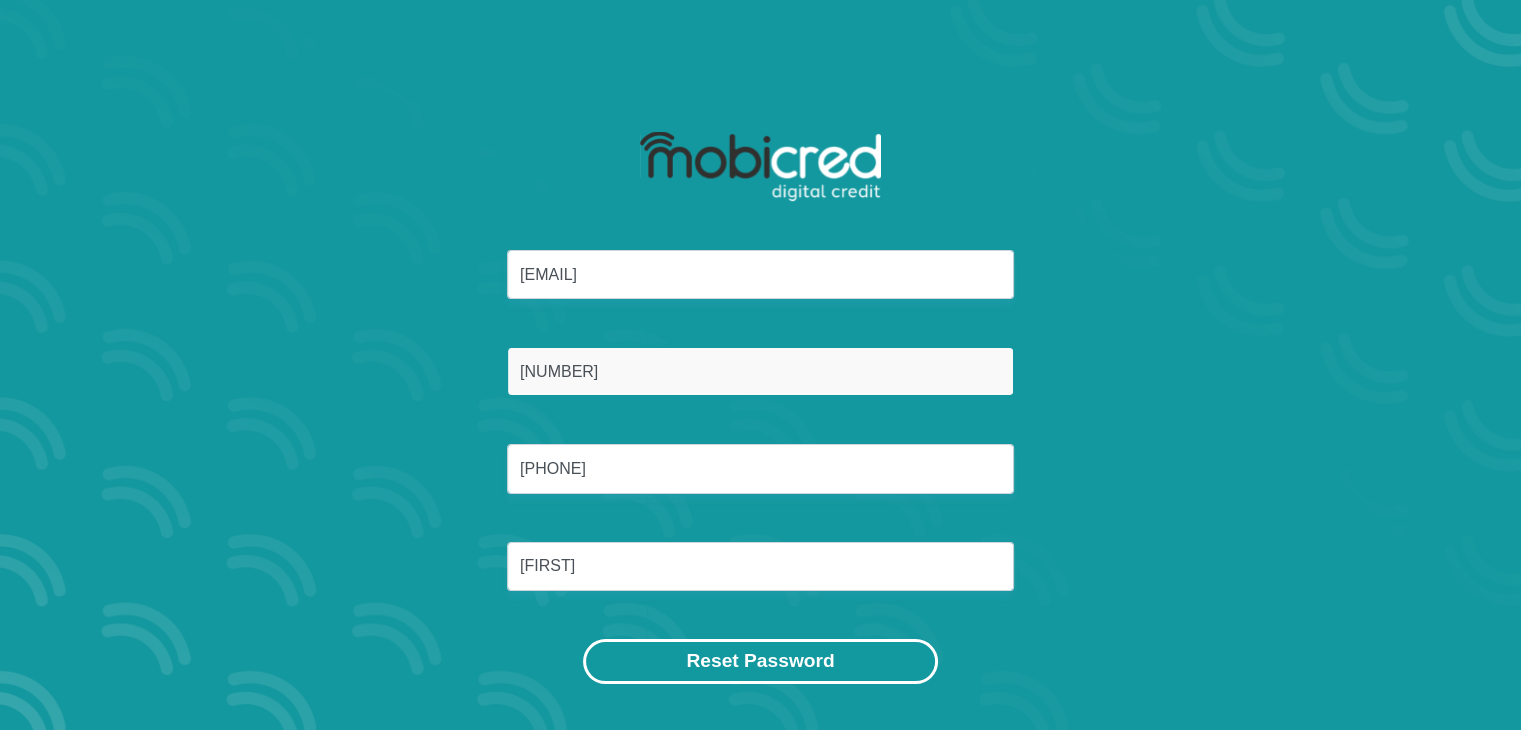 type on "9510020223086" 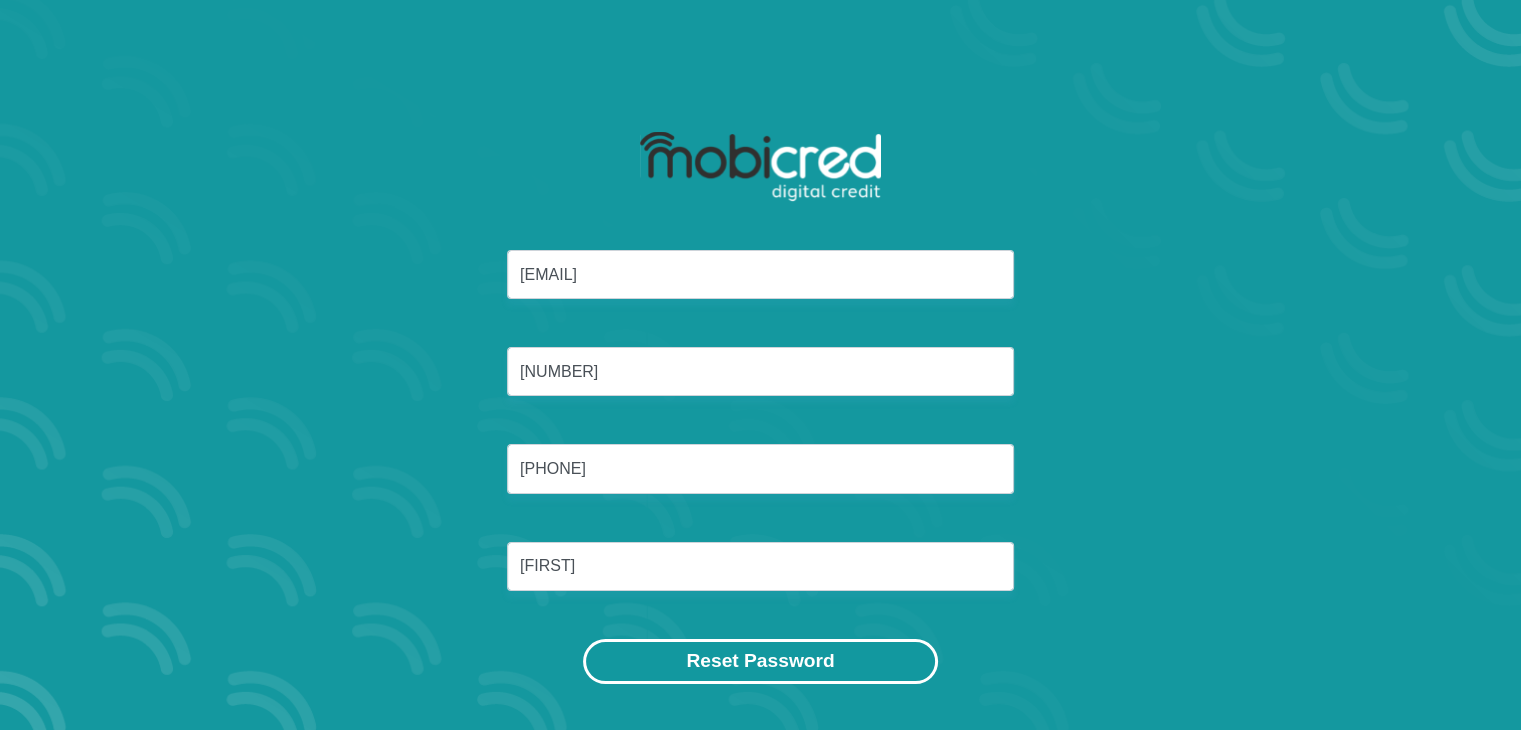 click on "Reset Password" at bounding box center [760, 661] 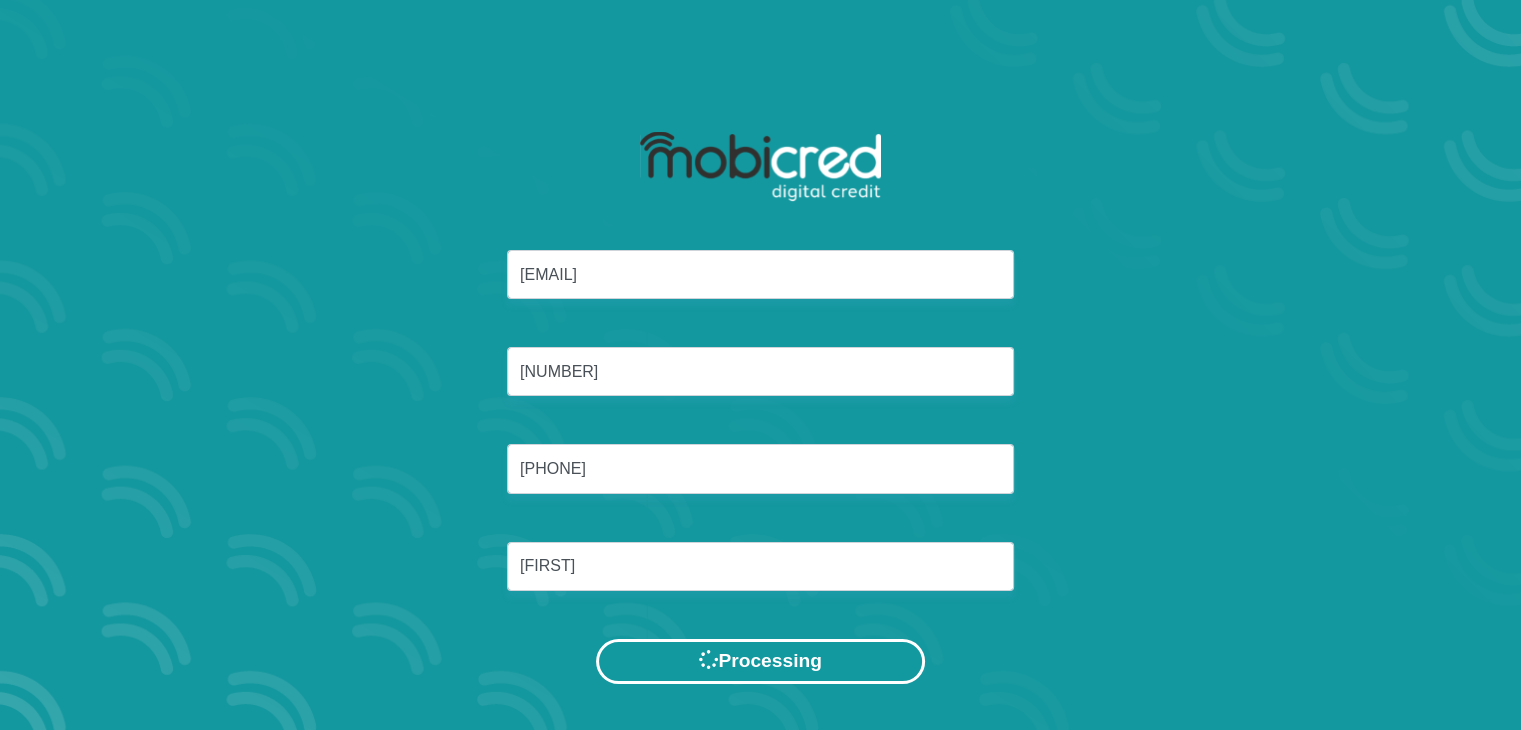 scroll, scrollTop: 0, scrollLeft: 0, axis: both 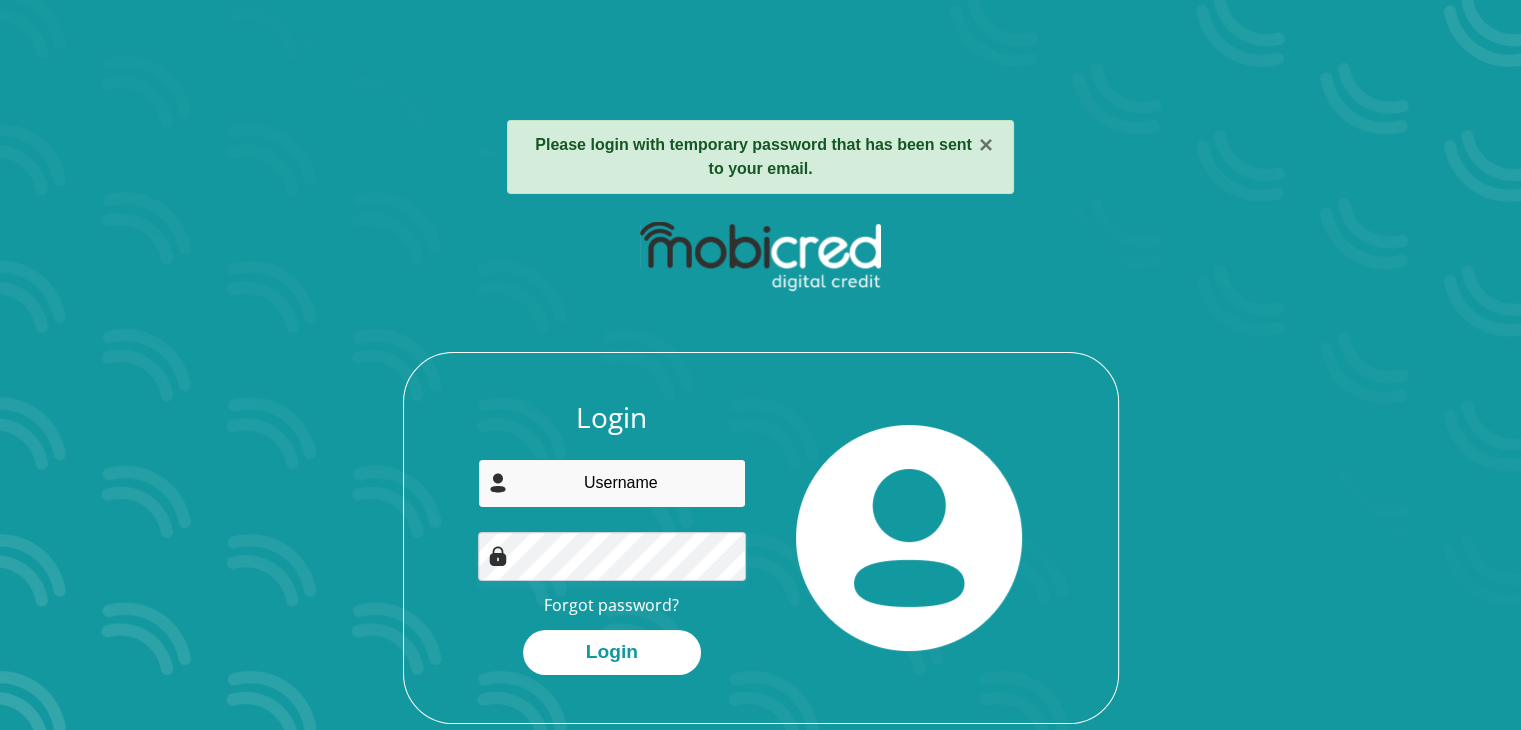 click at bounding box center (612, 483) 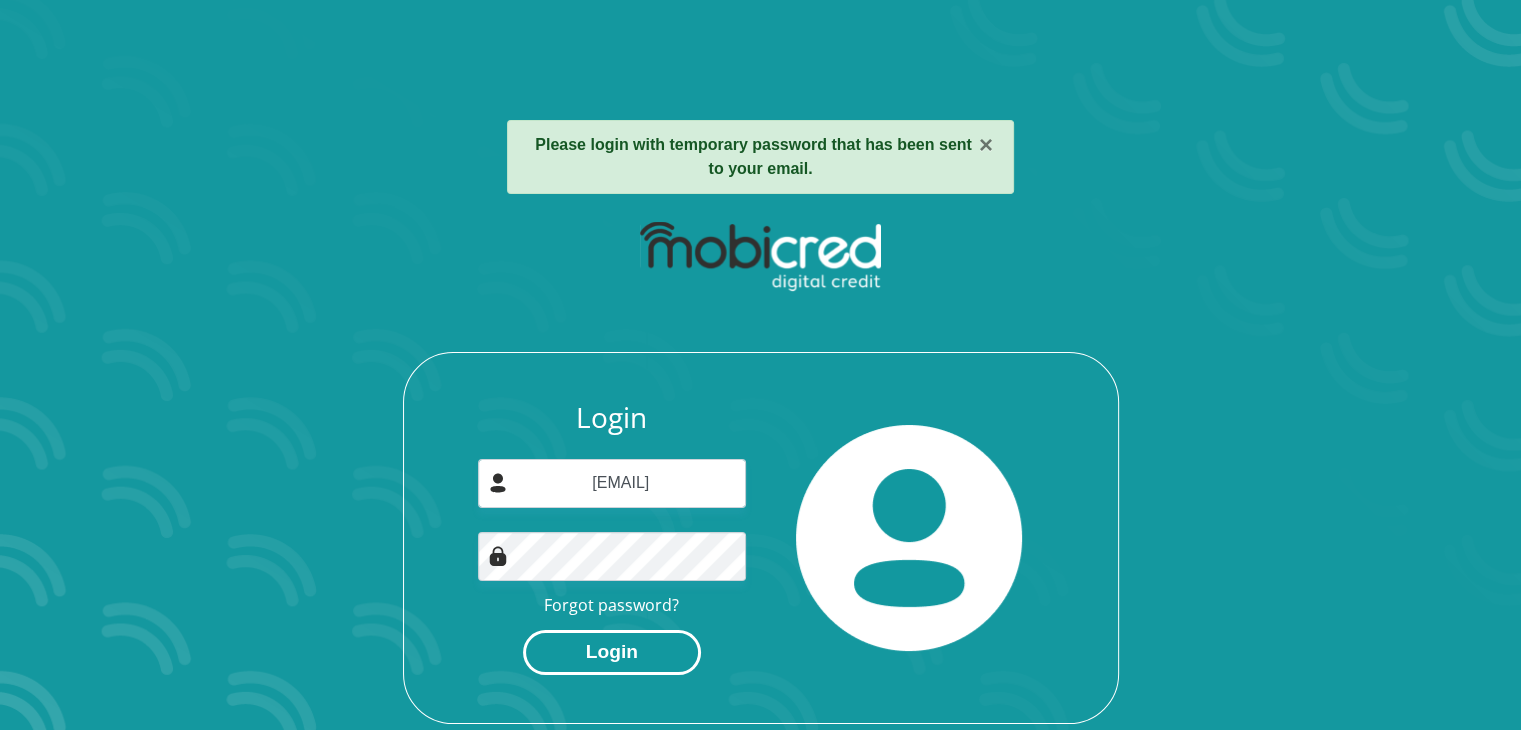 click on "Login" at bounding box center [612, 652] 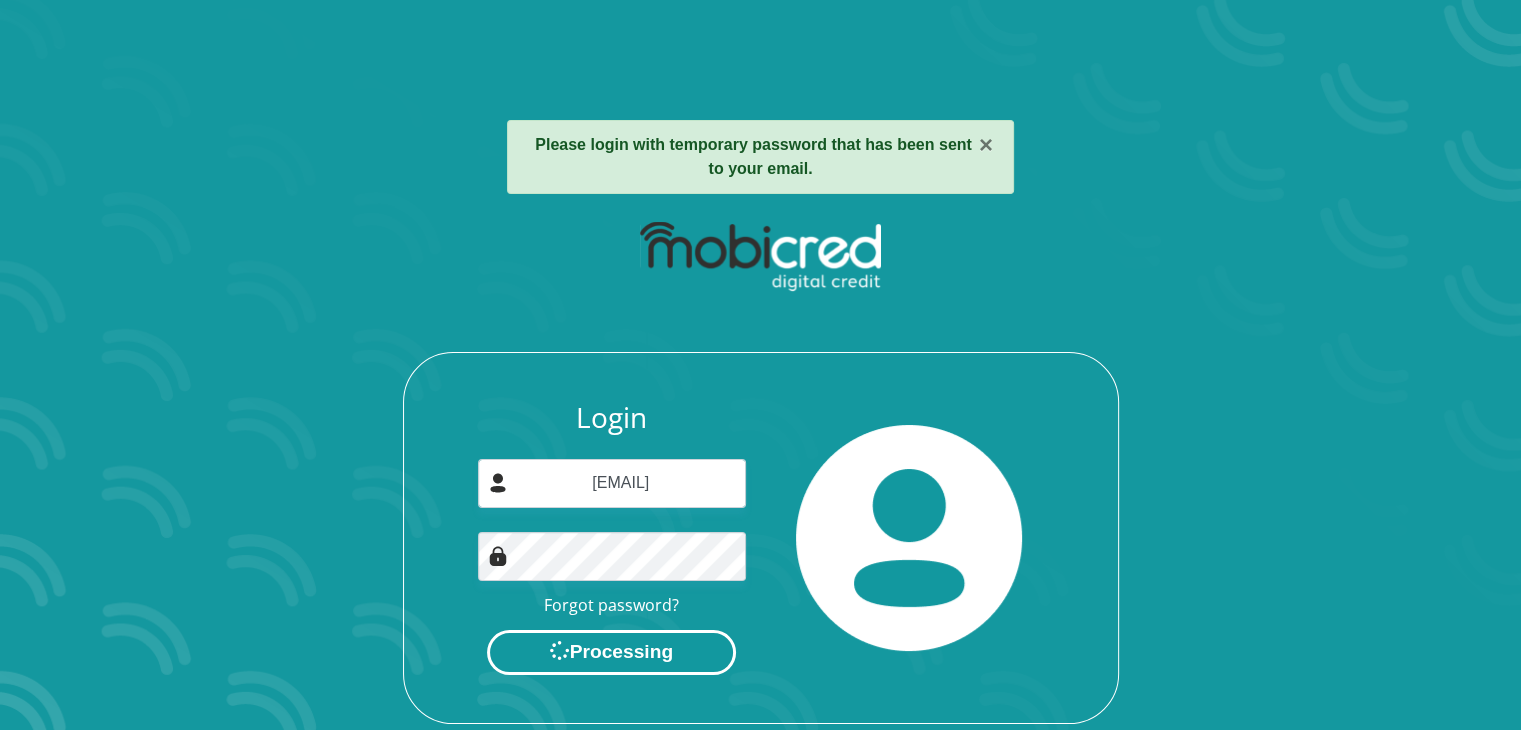 scroll, scrollTop: 0, scrollLeft: 0, axis: both 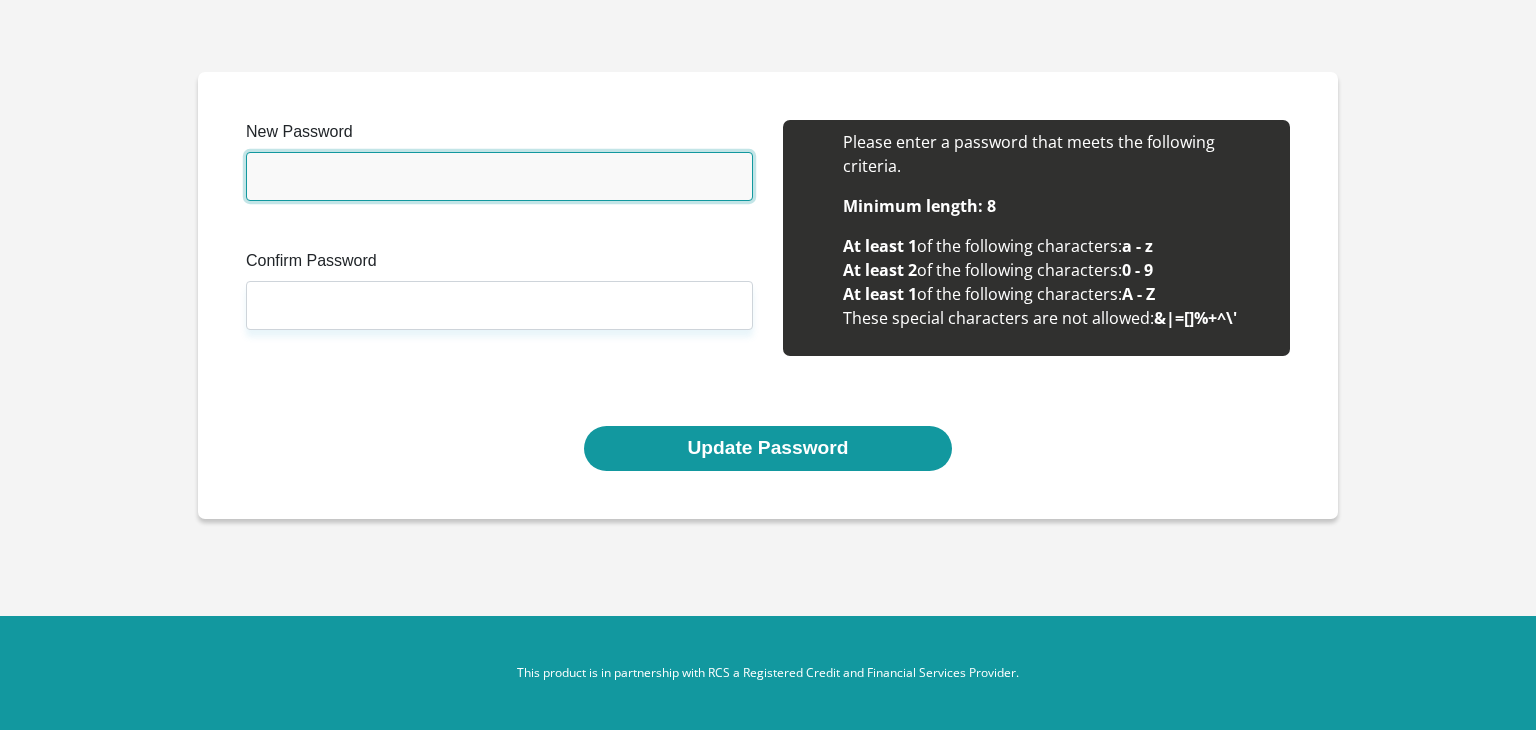click on "New Password" at bounding box center (499, 176) 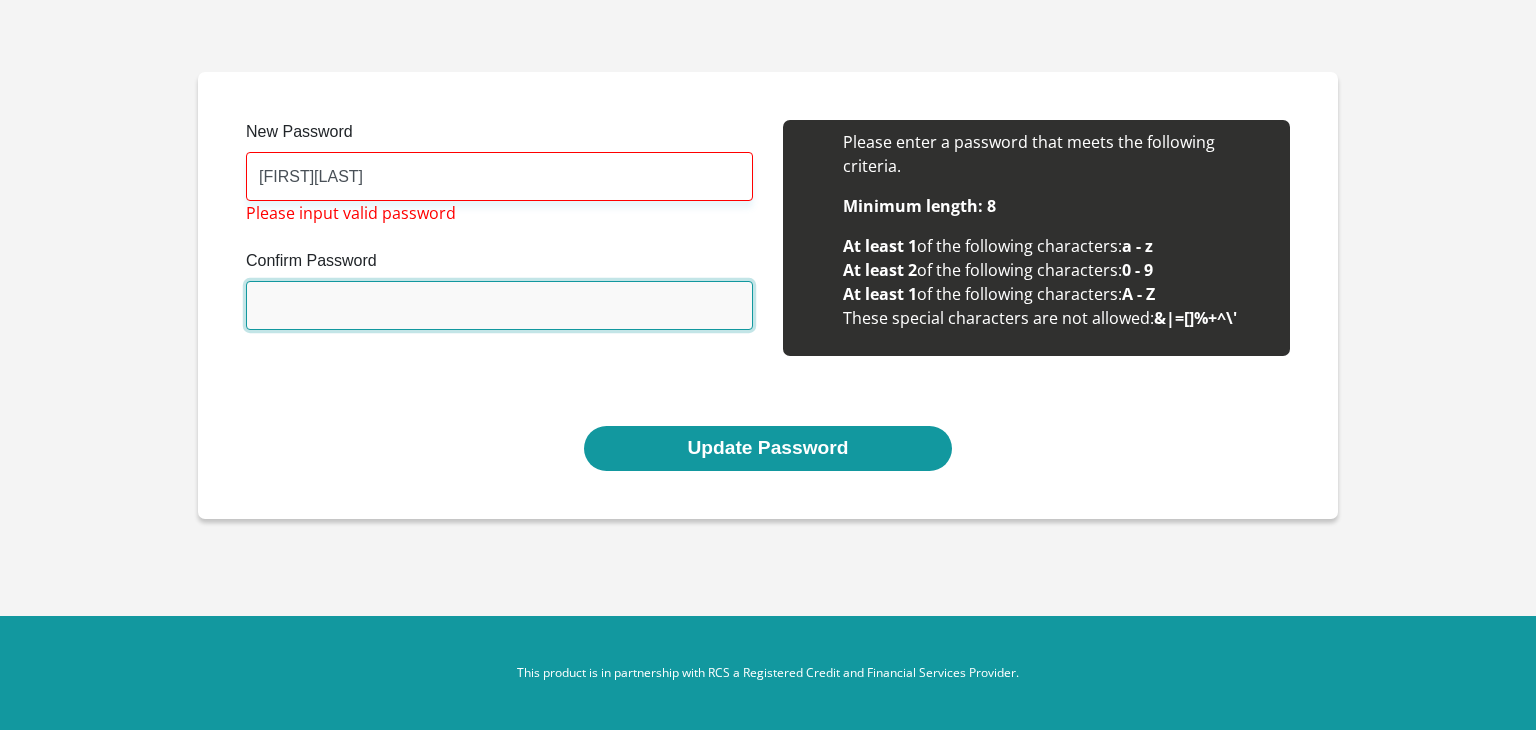 click on "Confirm Password" at bounding box center [499, 305] 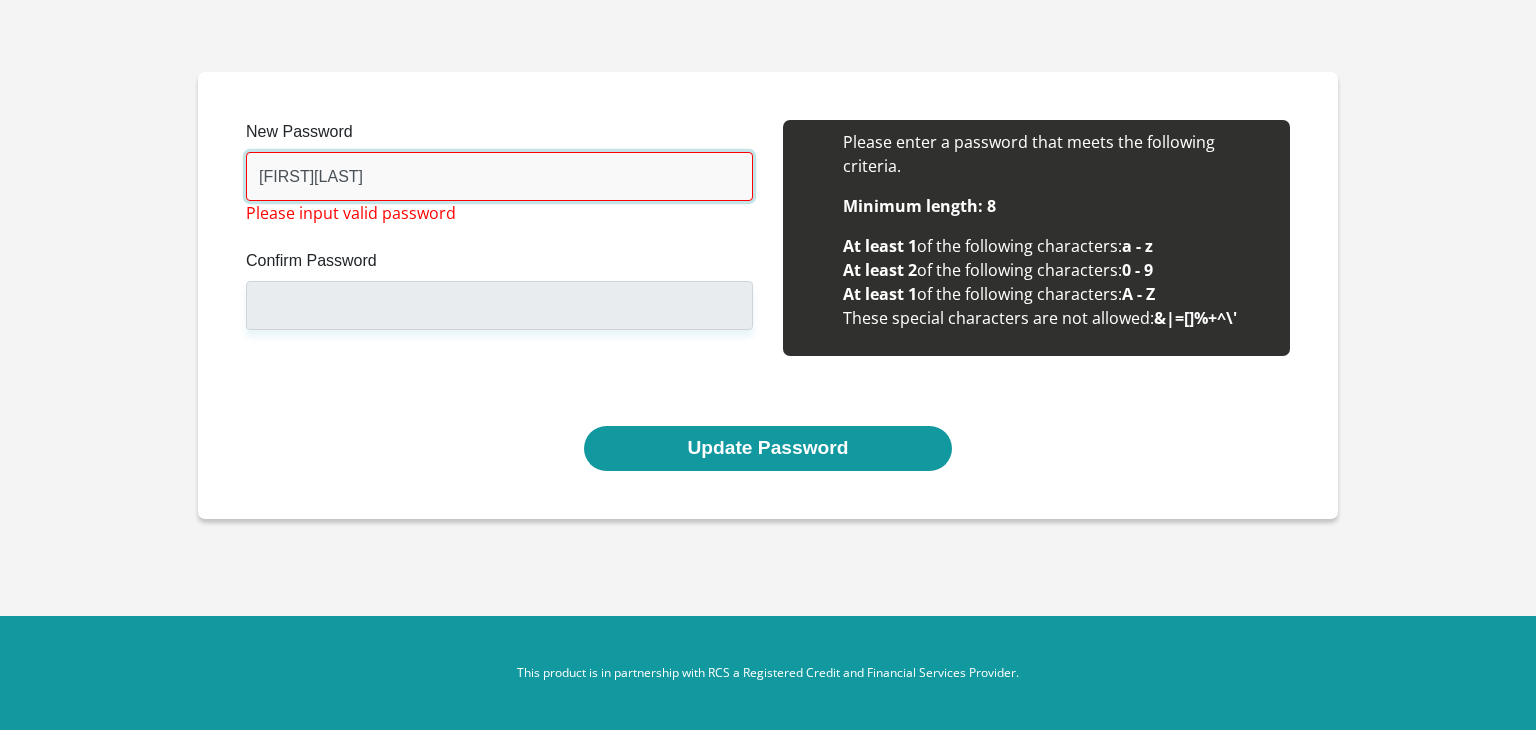 click on "Mayolizikhona" at bounding box center (499, 176) 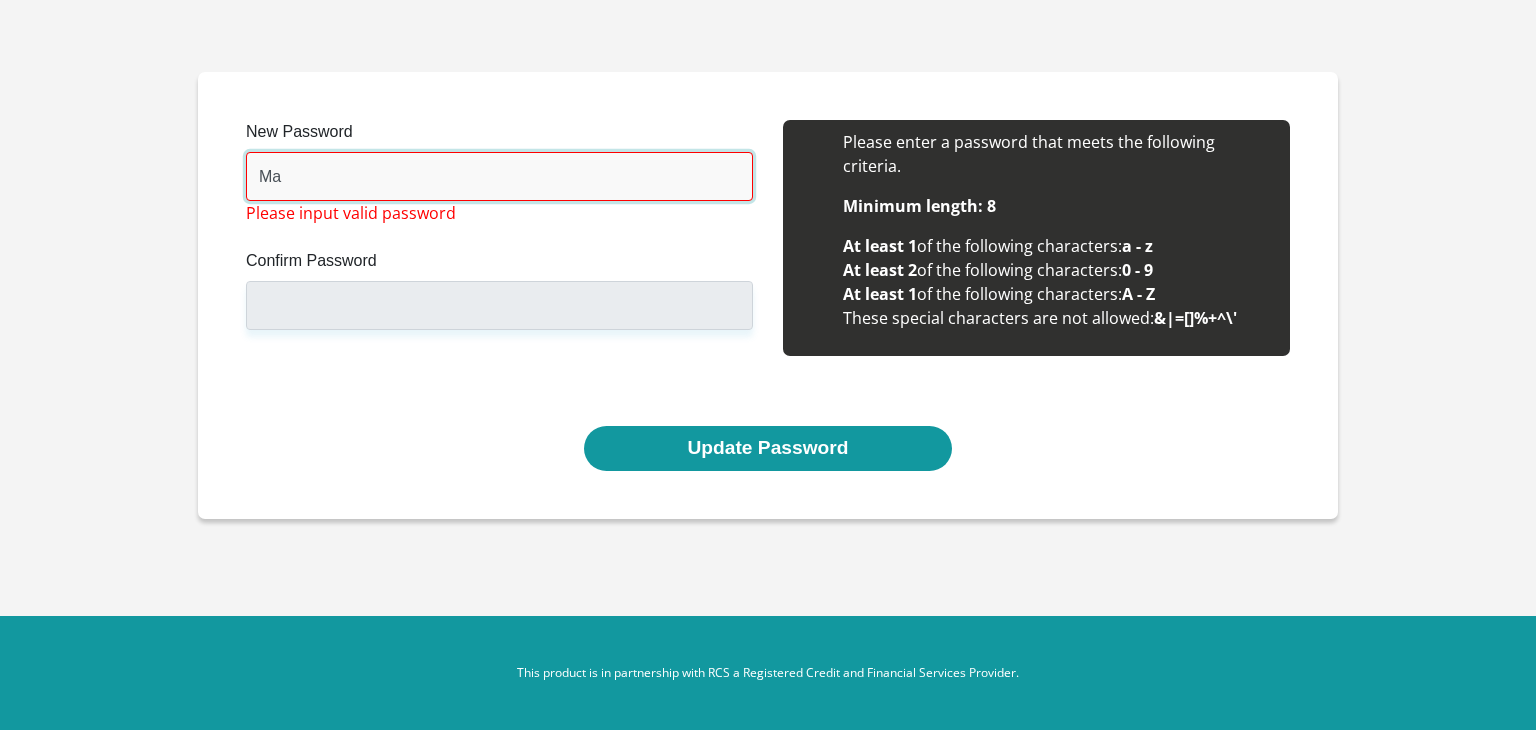 type on "M" 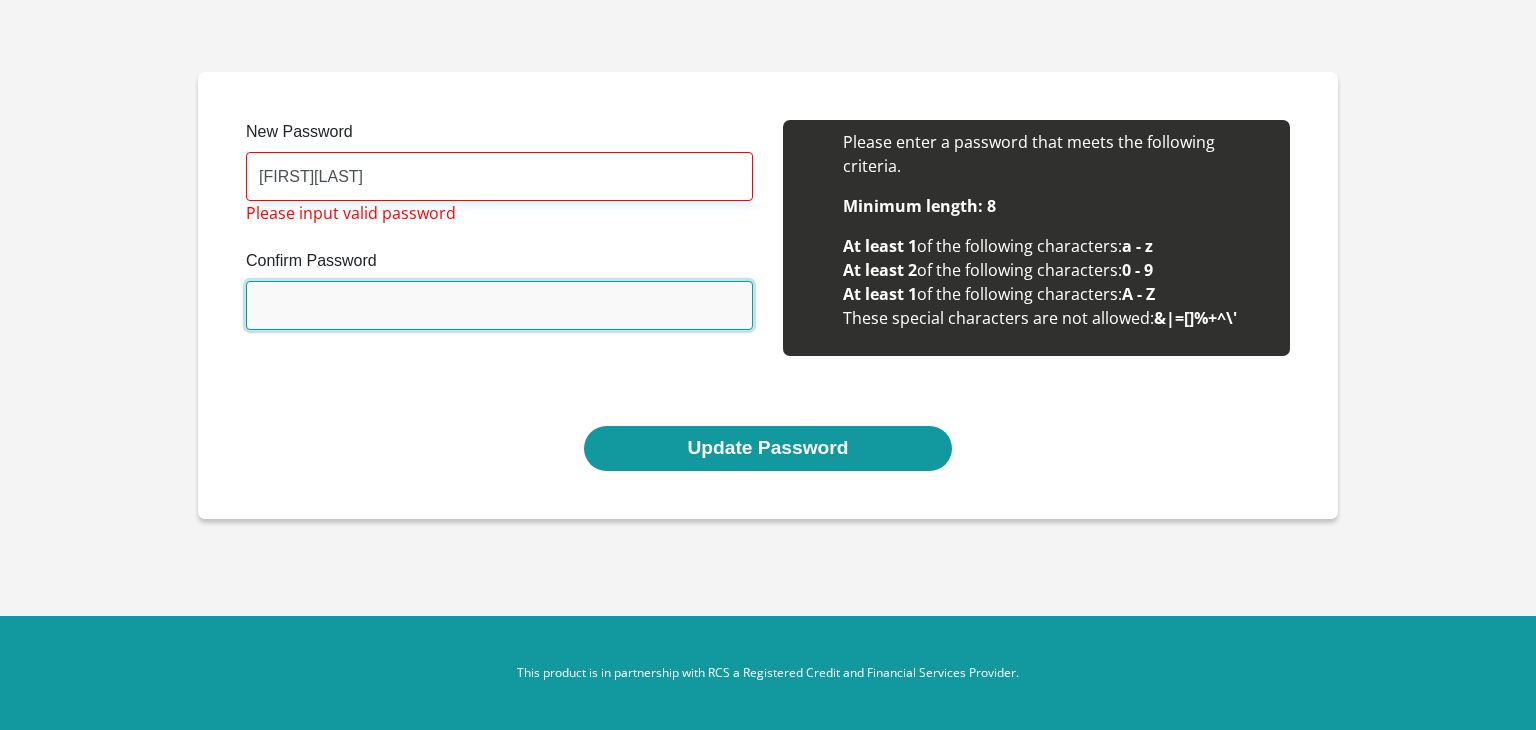 click on "Confirm Password" at bounding box center (499, 305) 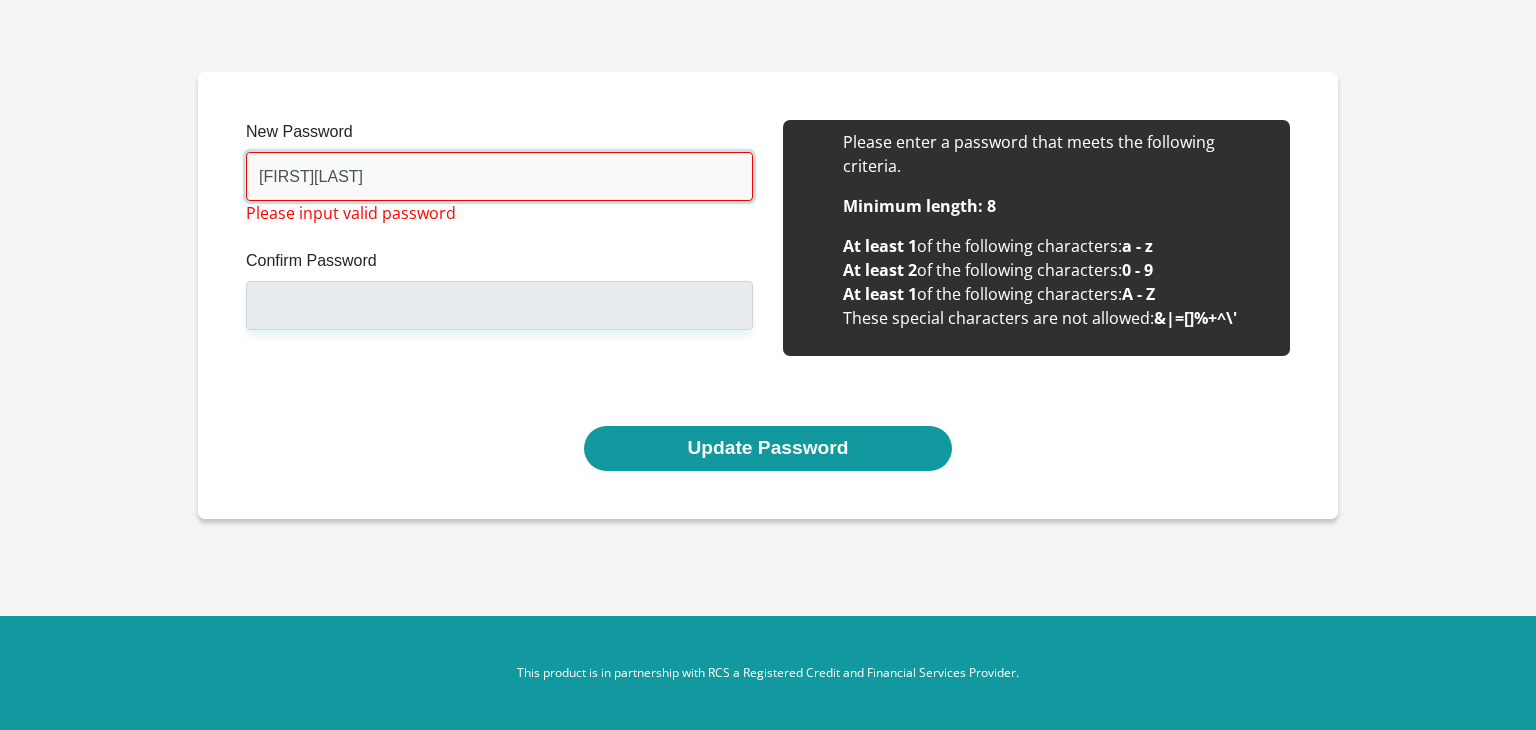 click on "MayoliZikhona" at bounding box center [499, 176] 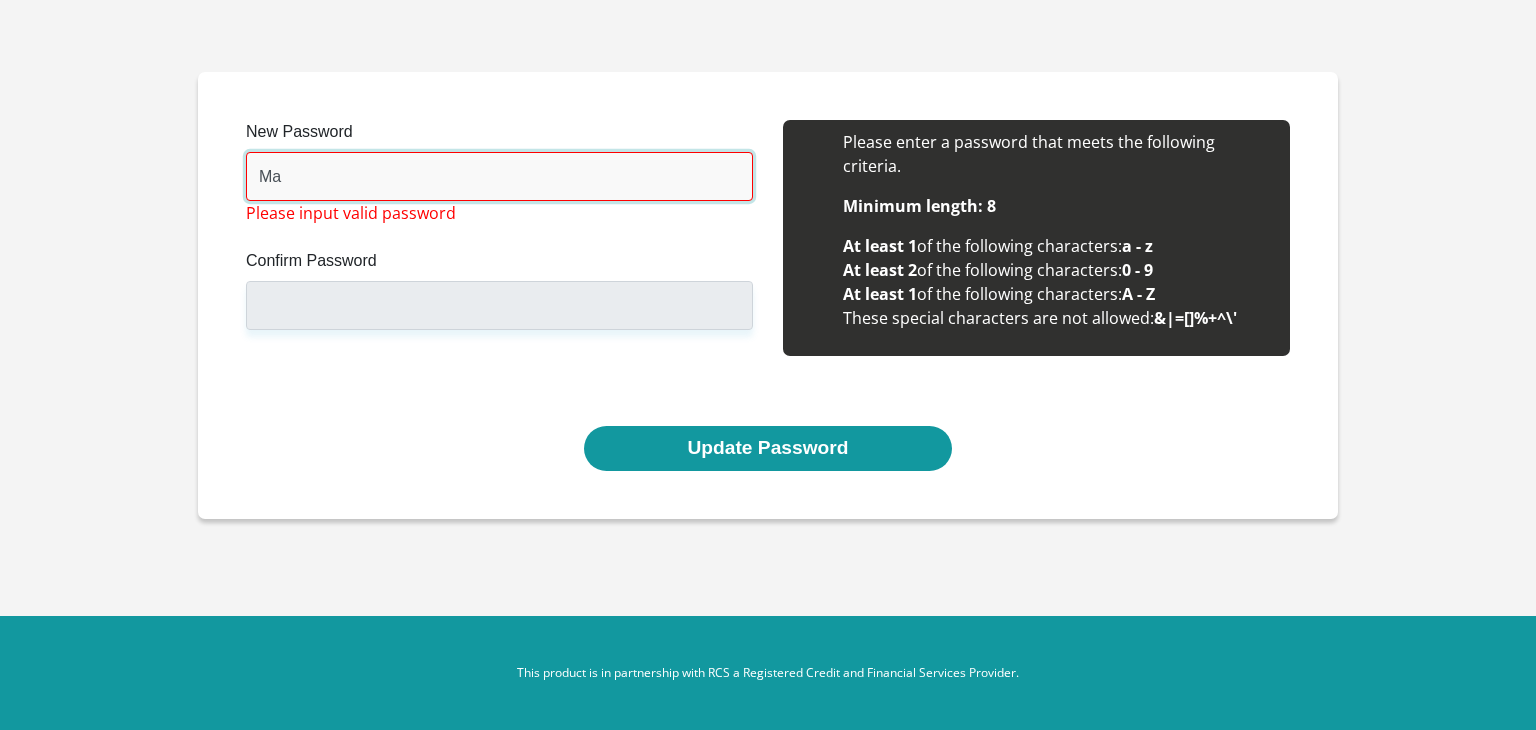 type on "M" 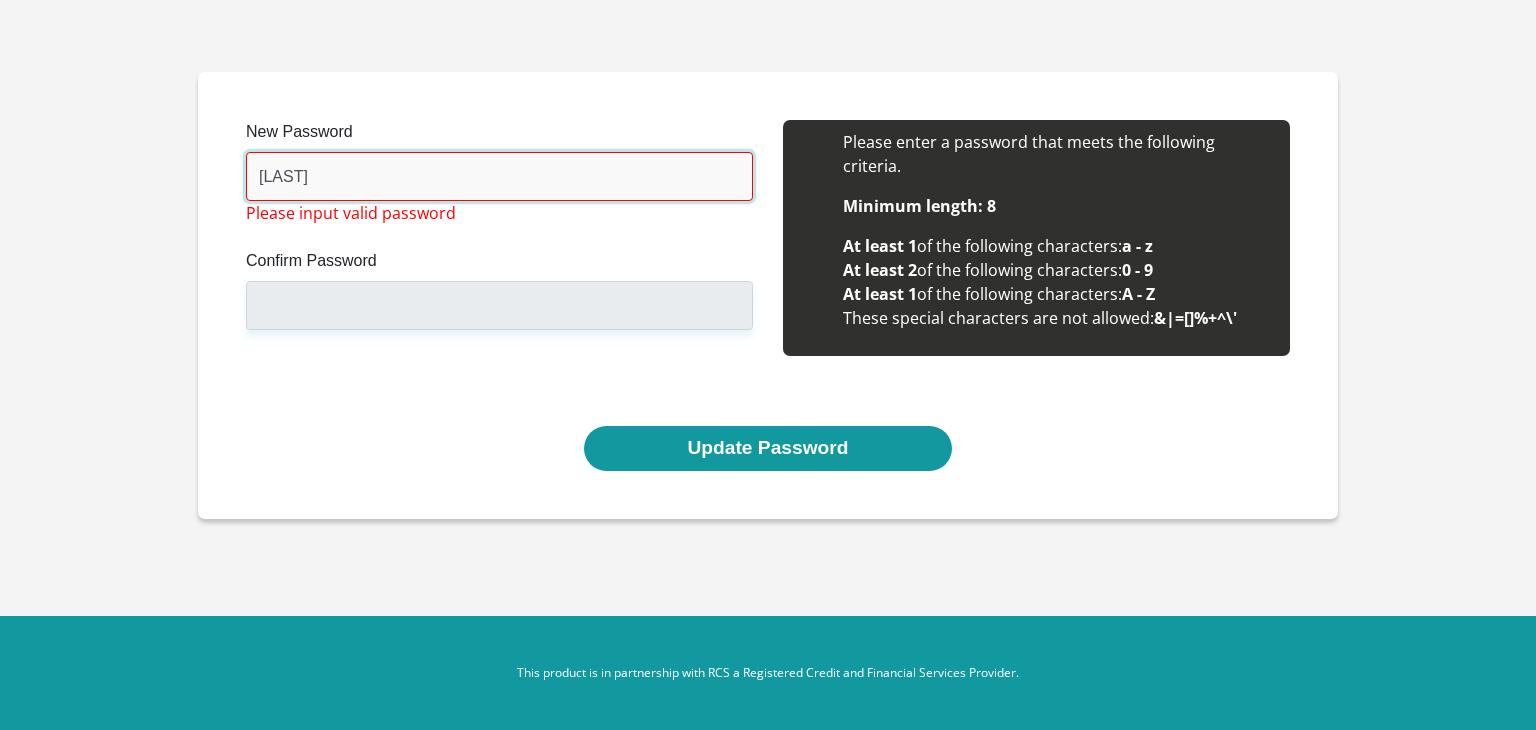 type on "zikhona" 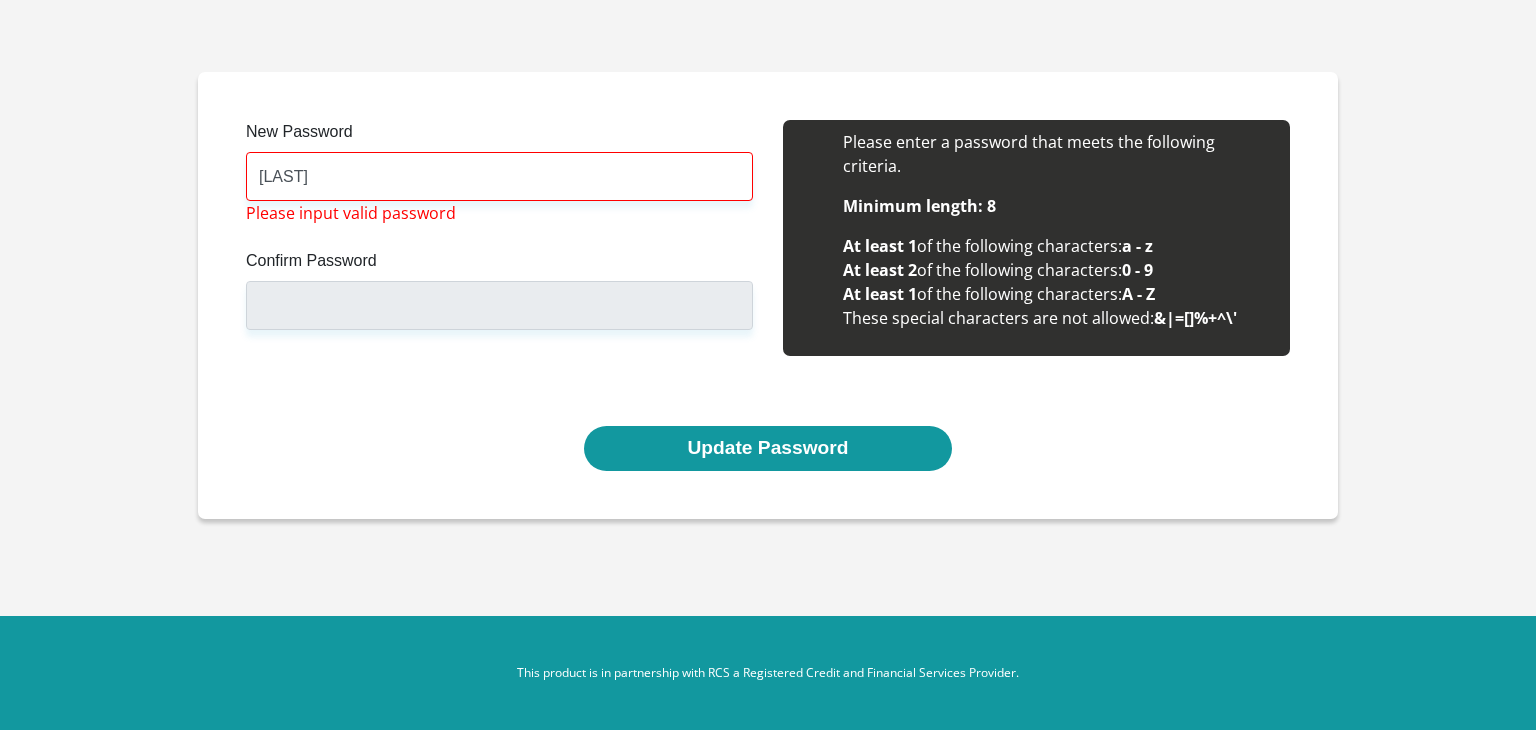click on "New Password
zikhona
Please input valid password
Confirm Password
Please input valid password
Please enter a password that meets the following criteria.
Minimum length: 8
At least 1  of the following characters:  a - z
At least 2  of the following characters:  0 - 9 At least 1 A - Z &|=[]%+^\'" at bounding box center [768, 273] 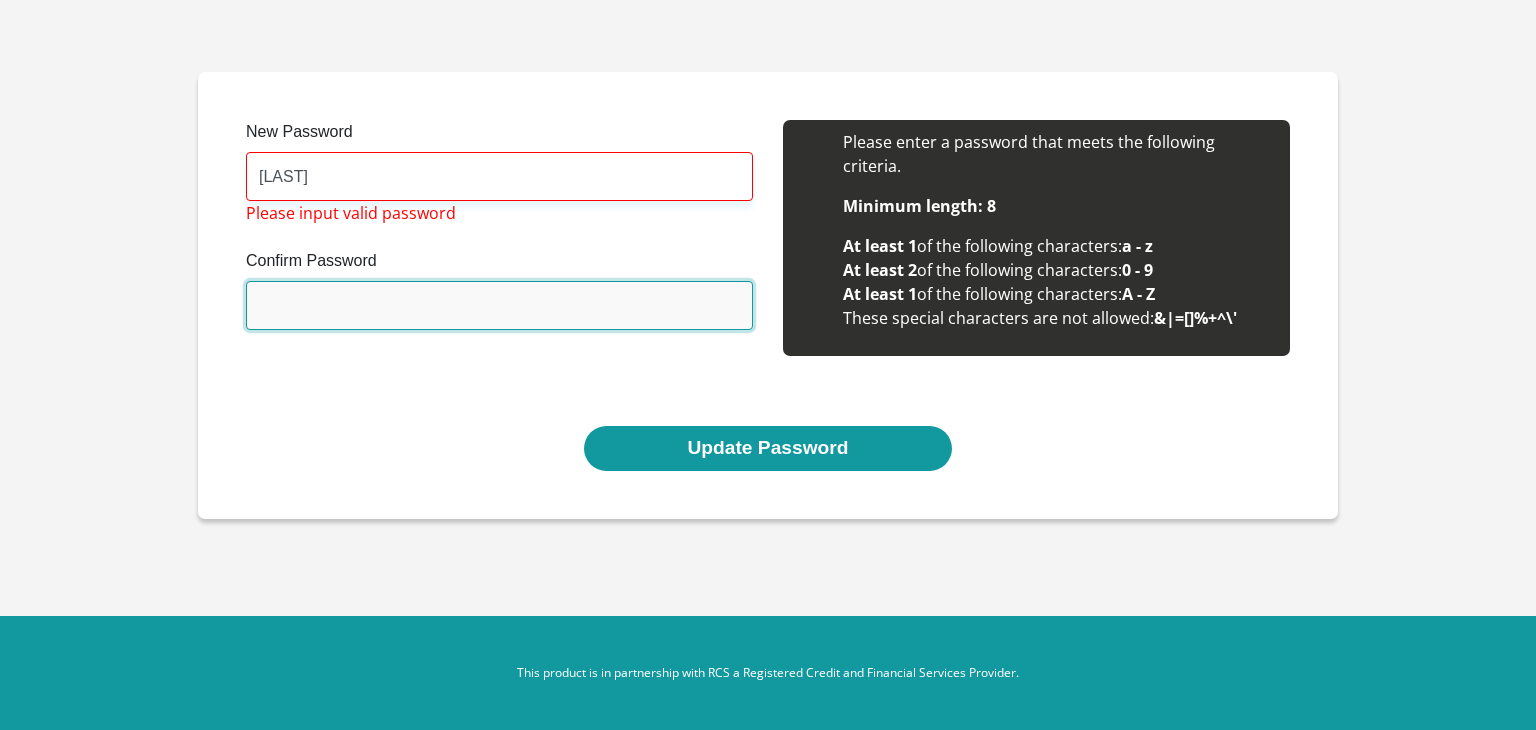 click on "Confirm Password" at bounding box center [499, 305] 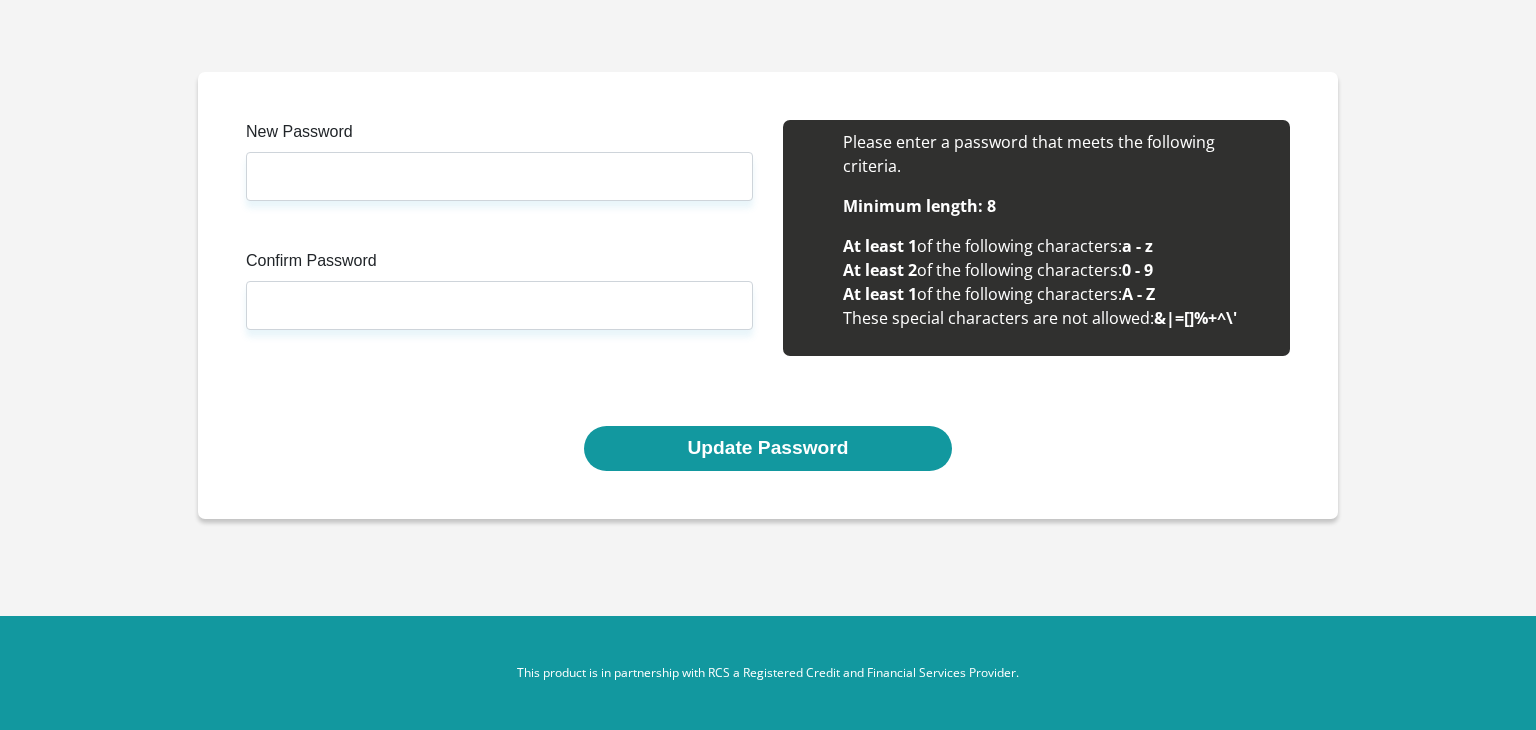 scroll, scrollTop: 0, scrollLeft: 0, axis: both 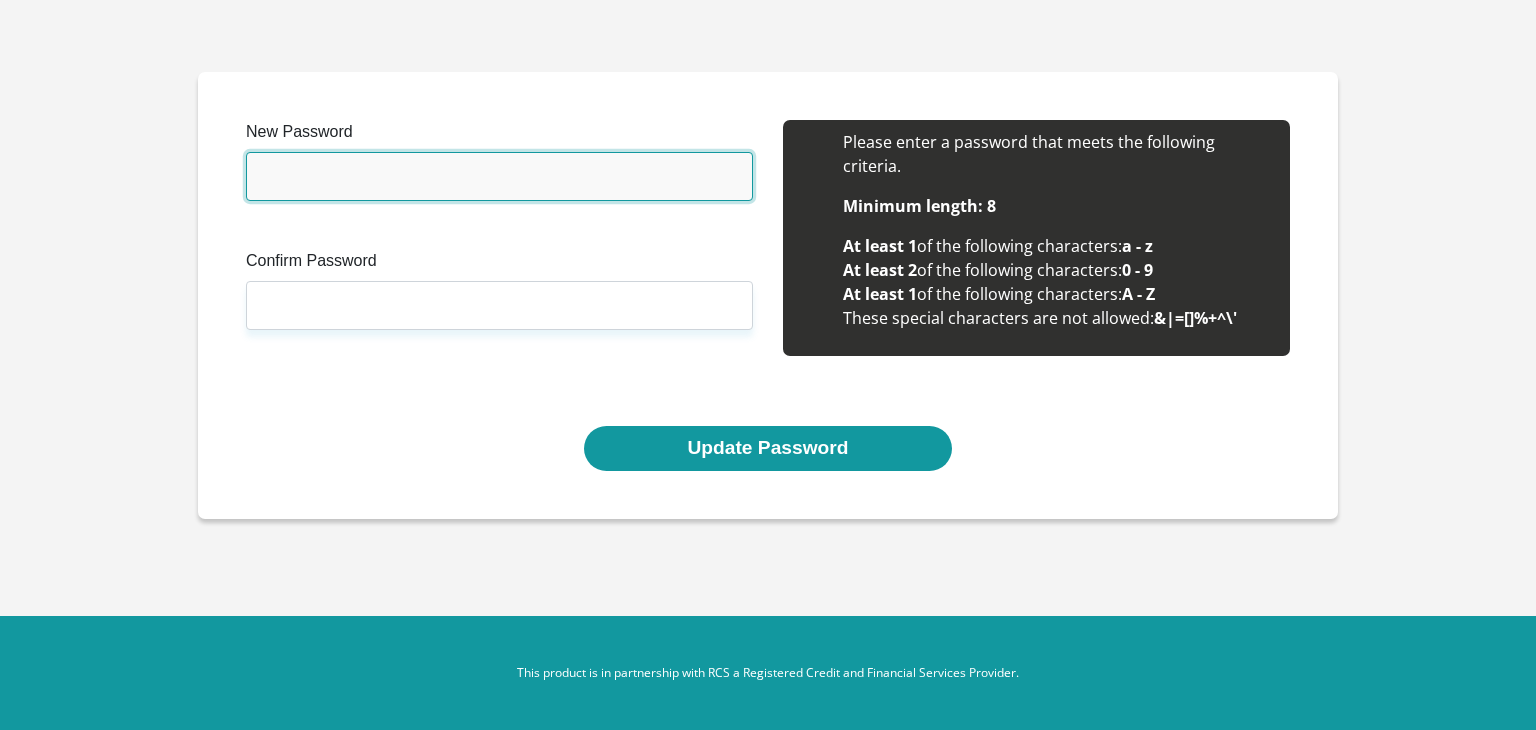click on "New Password" at bounding box center (499, 176) 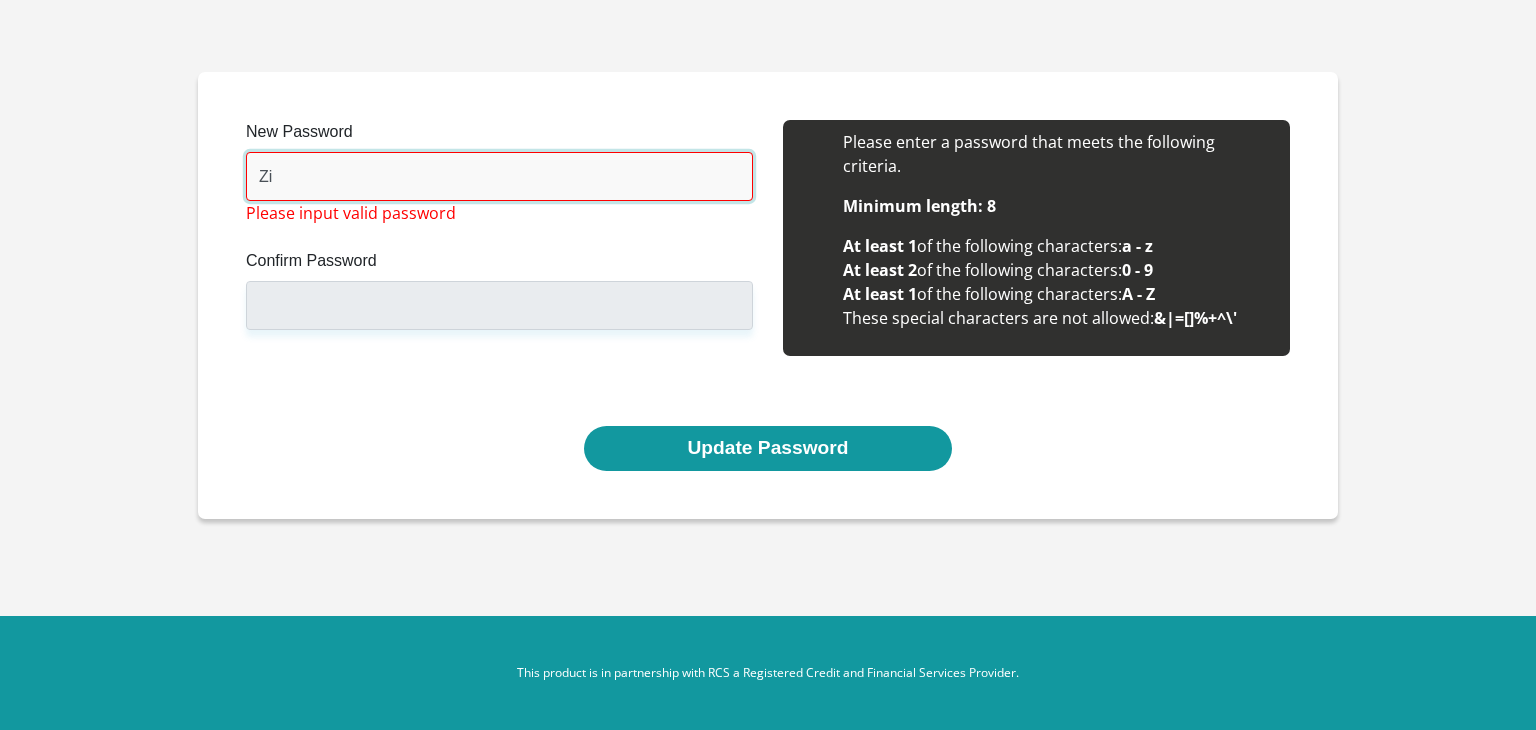 type on "Z" 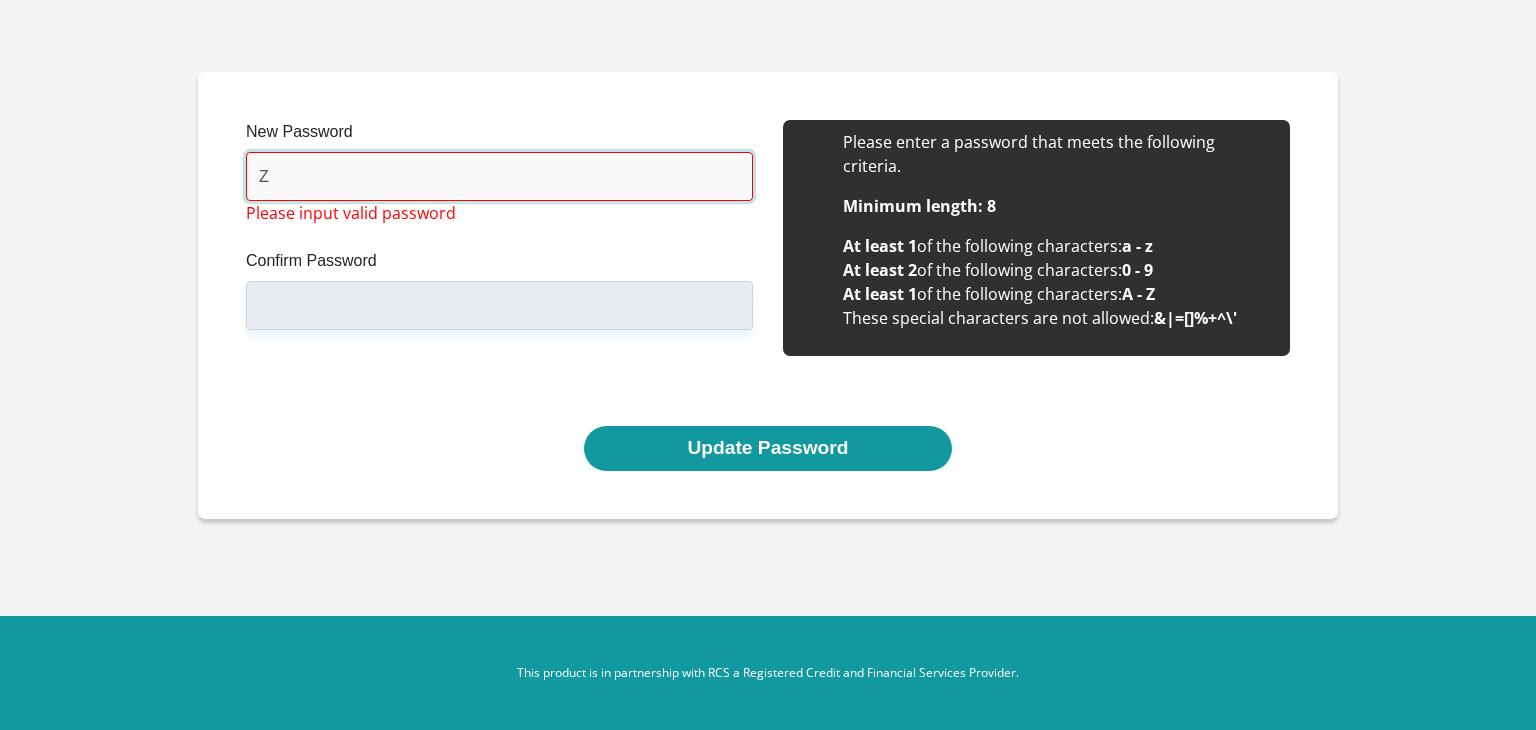 type 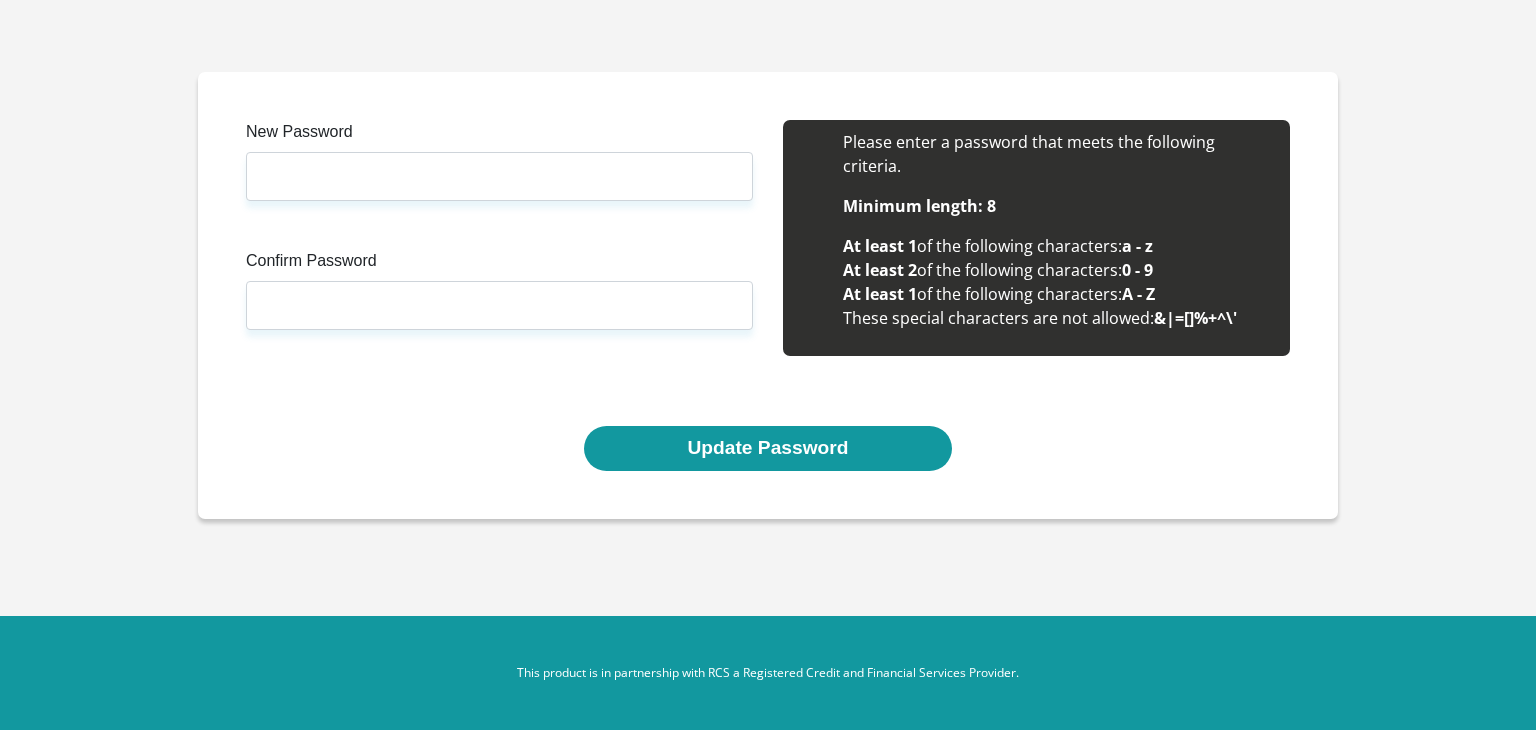 scroll, scrollTop: 0, scrollLeft: 0, axis: both 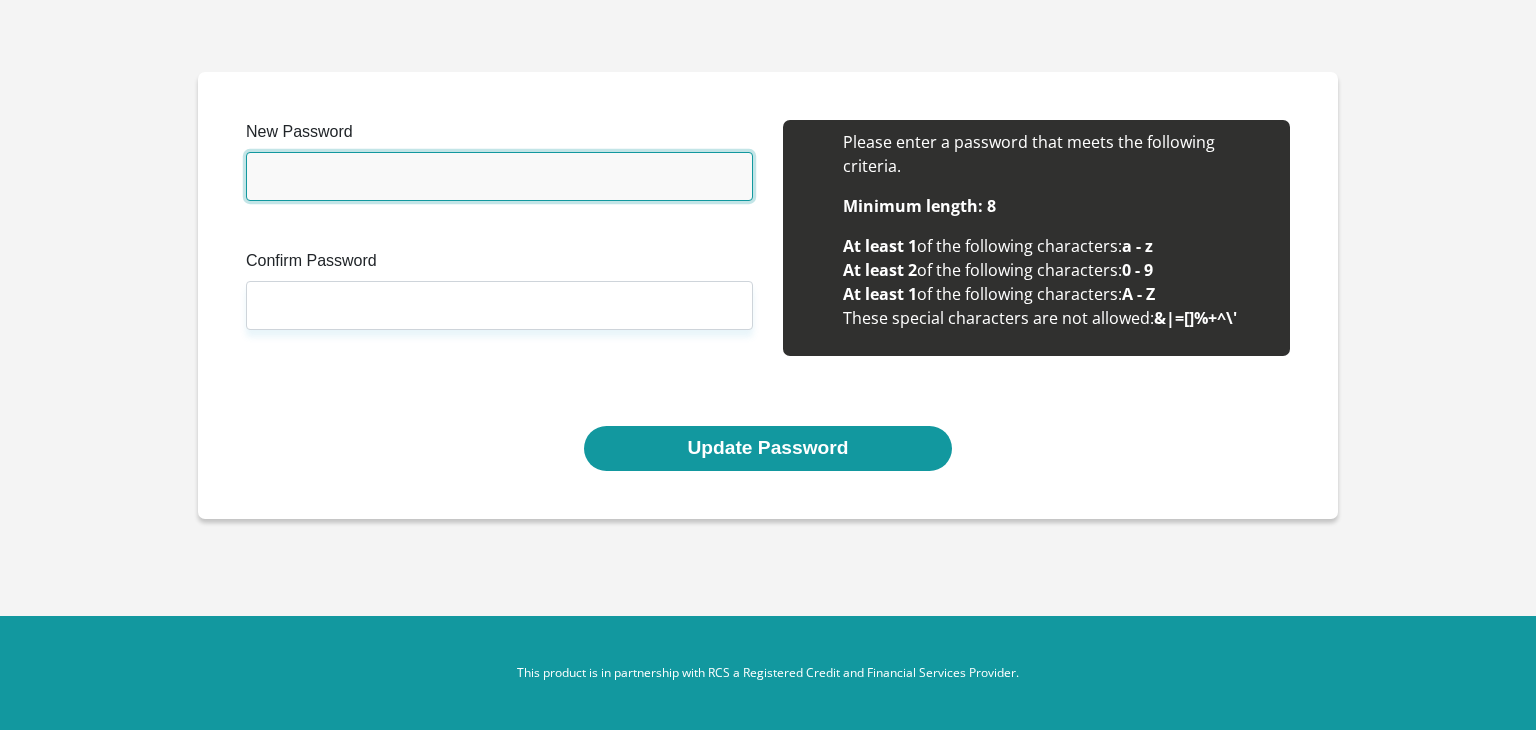 click on "New Password" at bounding box center [499, 176] 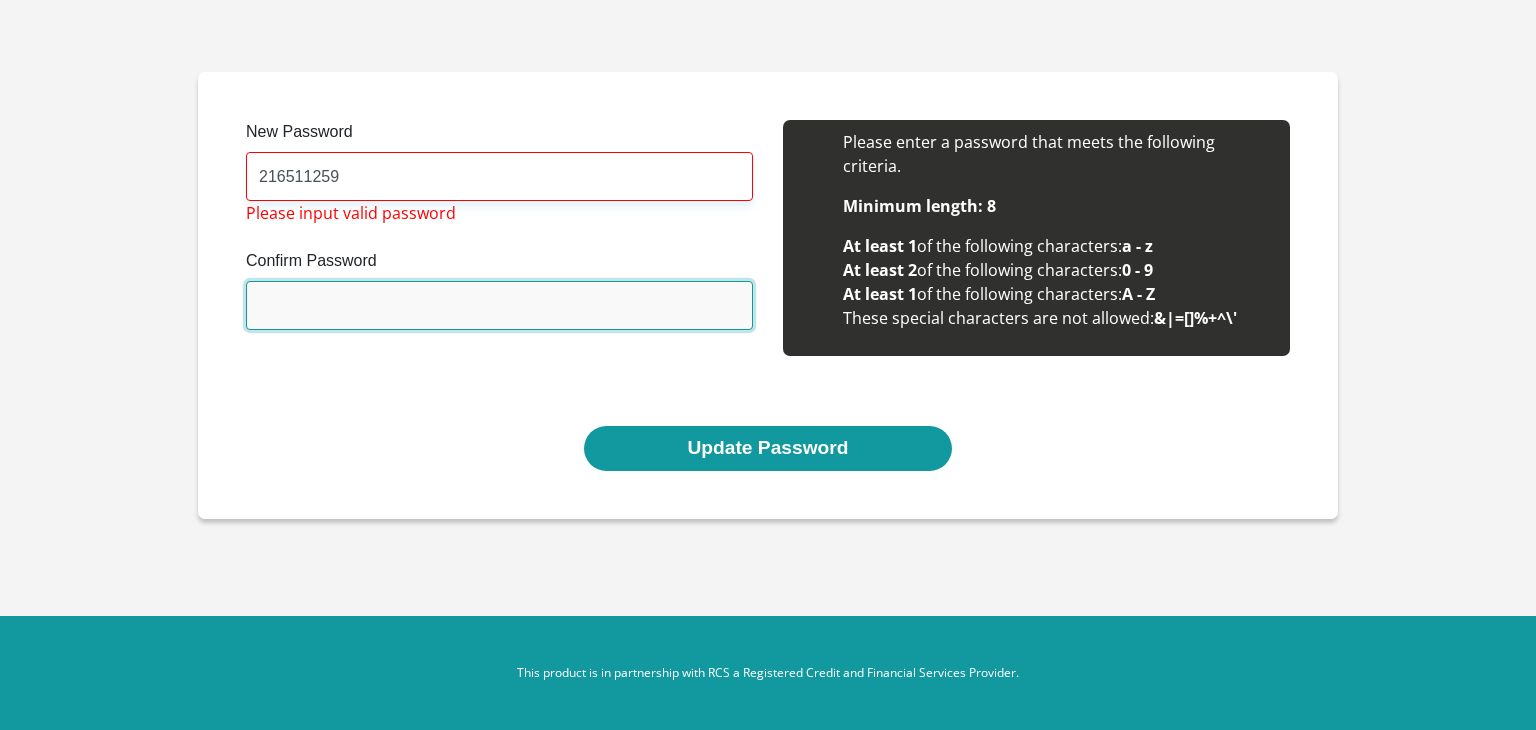 click on "Confirm Password" at bounding box center [499, 305] 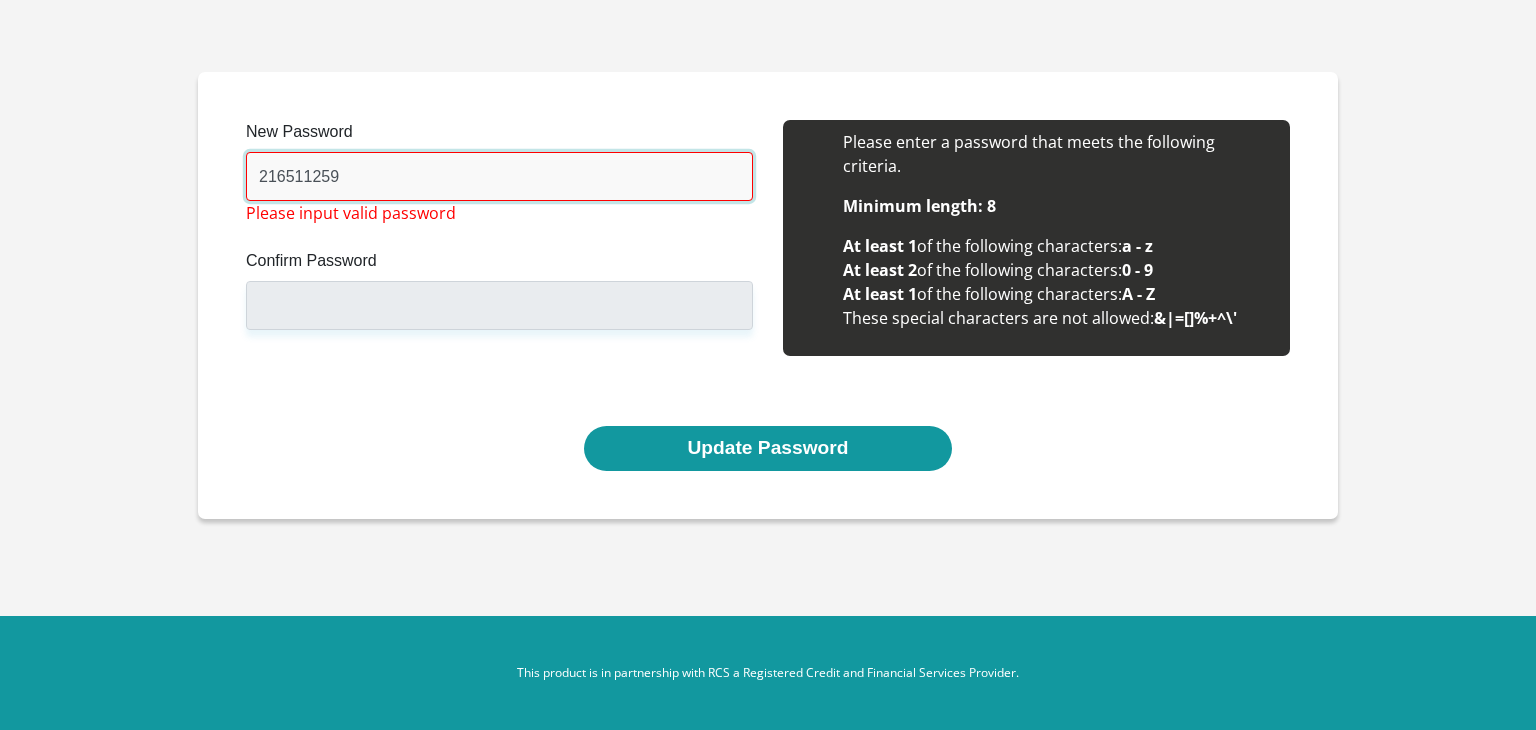 click on "216511259" at bounding box center (499, 176) 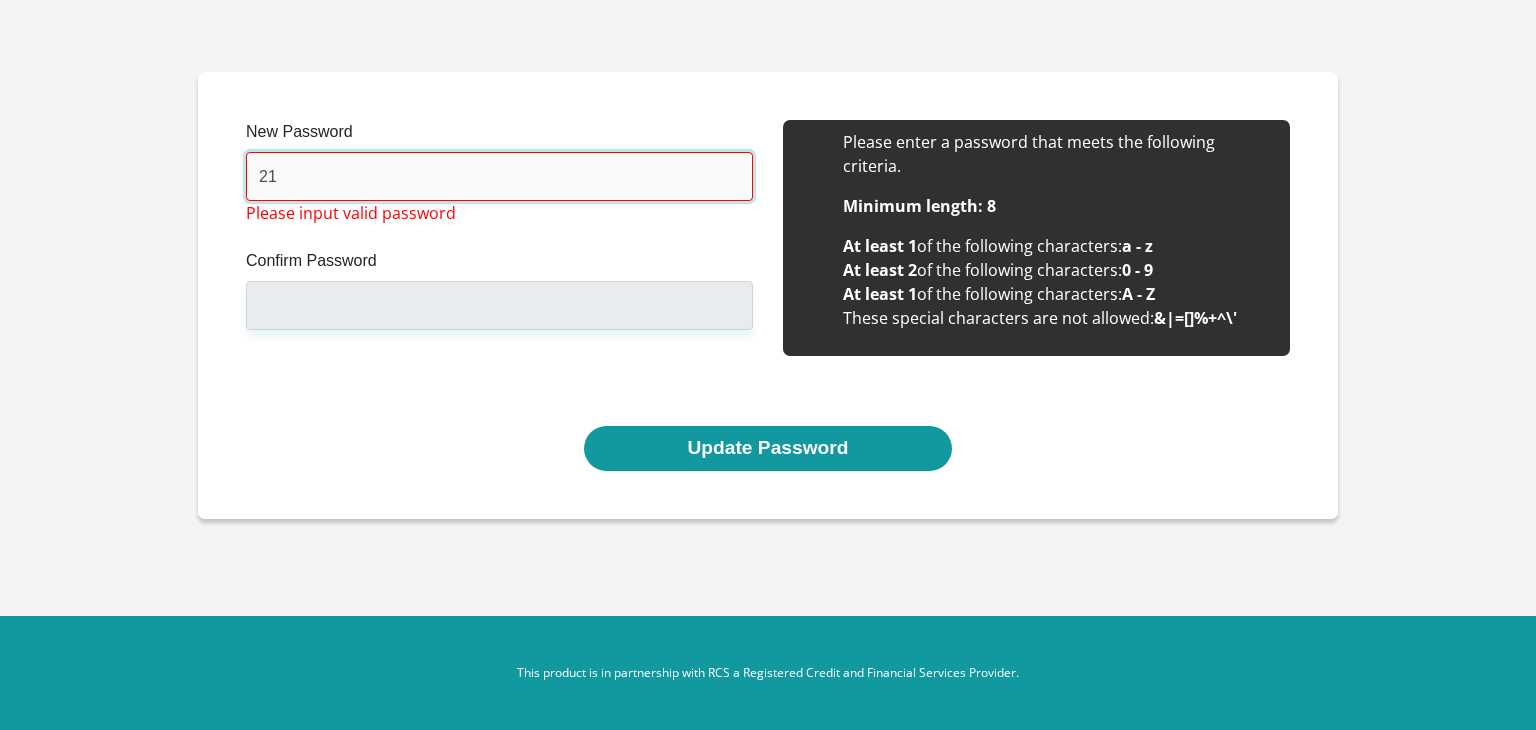 type on "2" 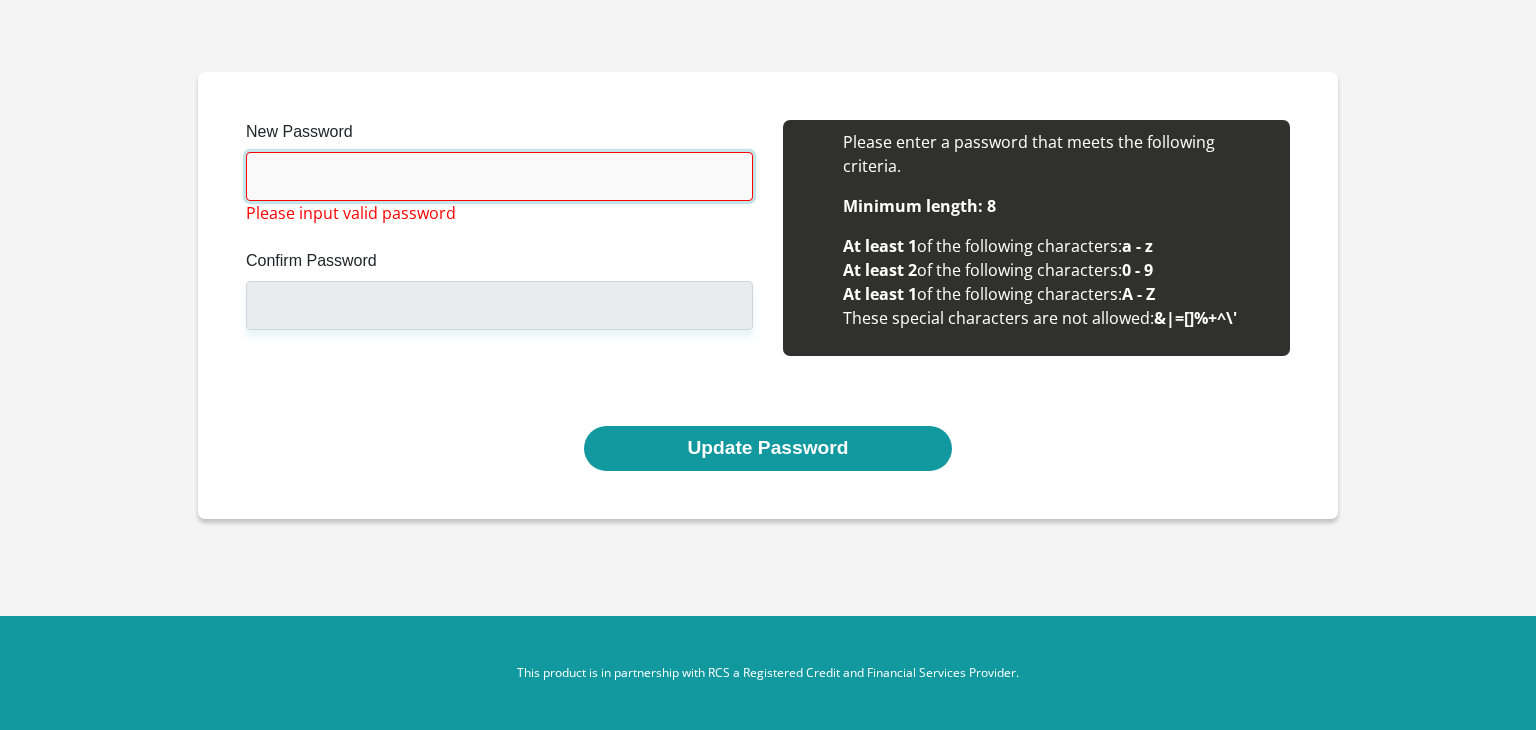 paste on "96Lb7qQA" 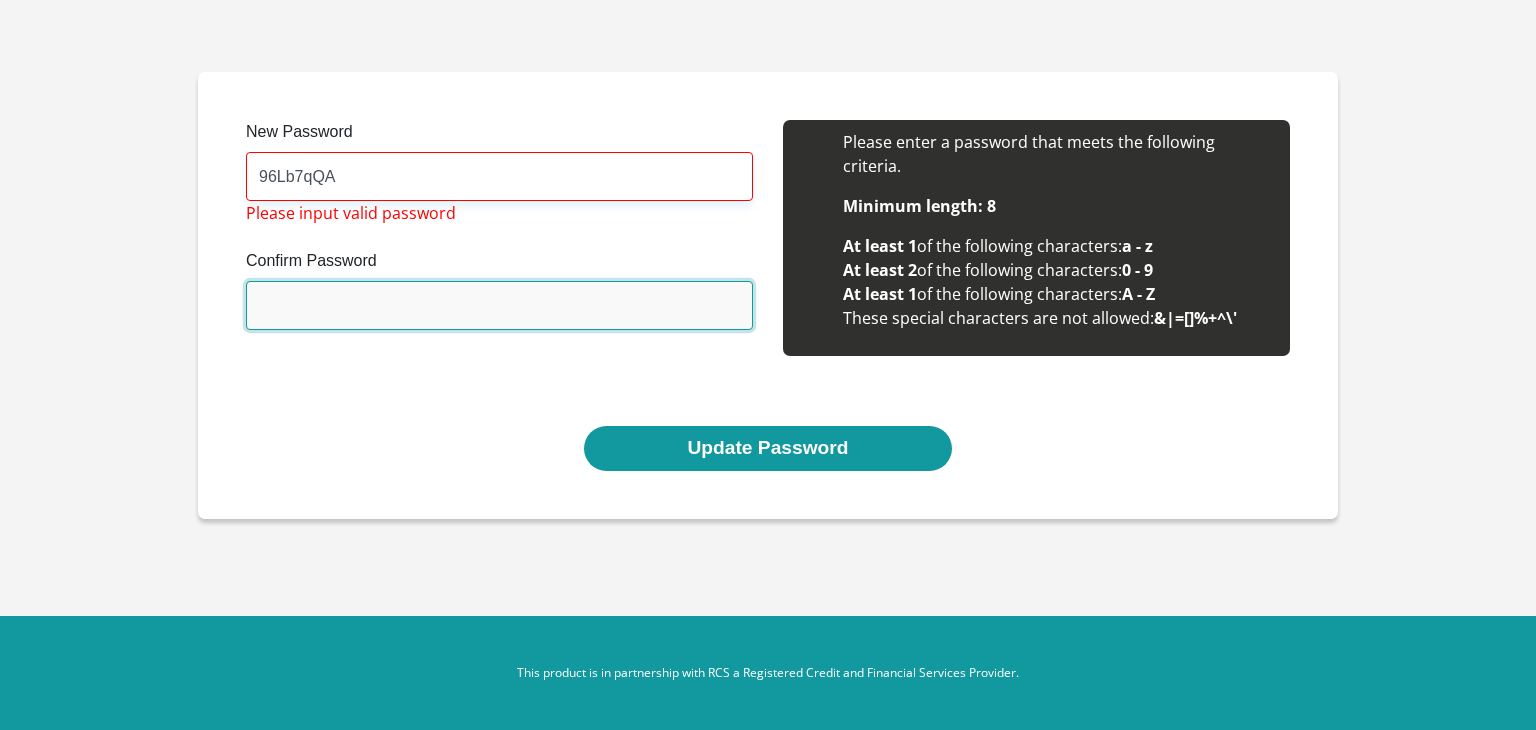 click on "Confirm Password" at bounding box center [499, 305] 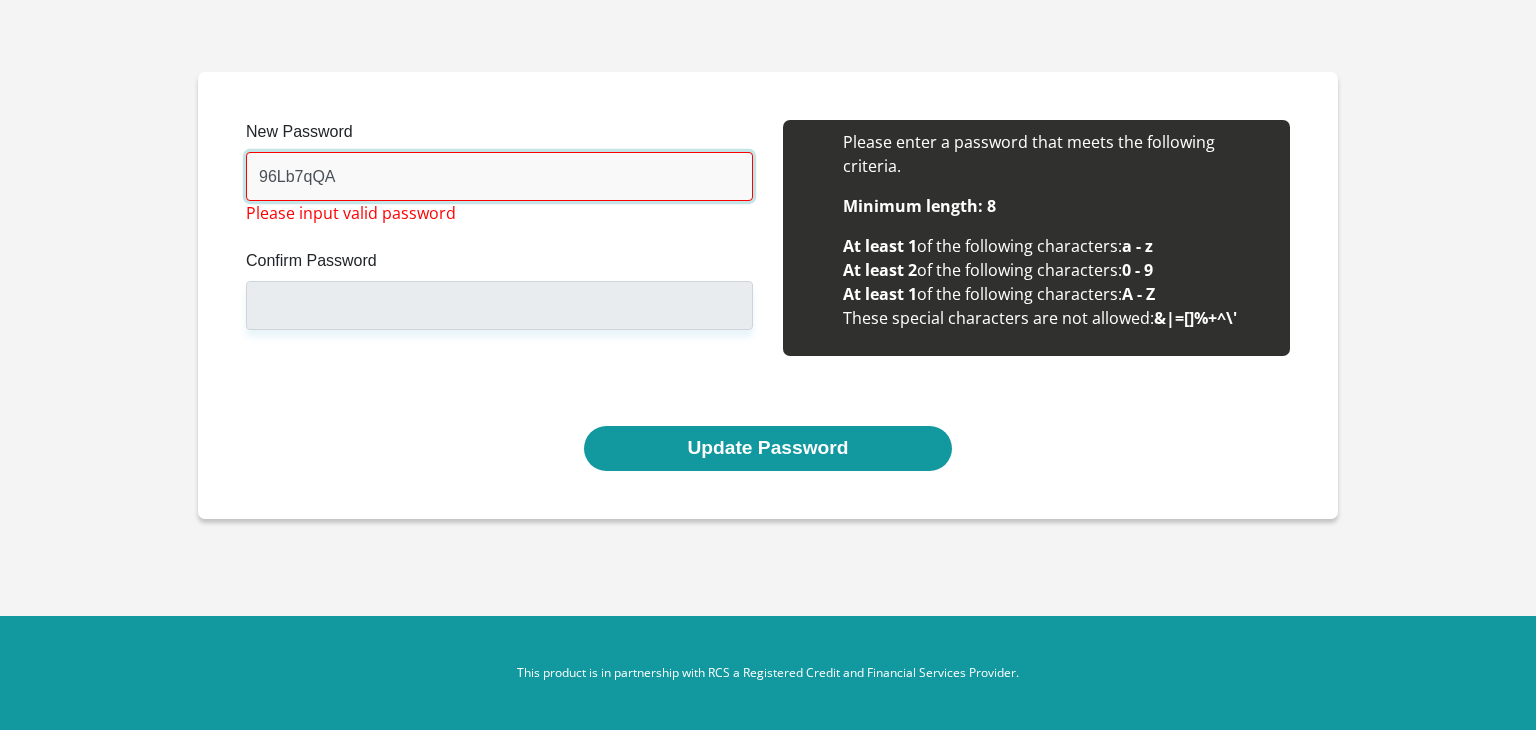 click on "96Lb7qQA" at bounding box center (499, 176) 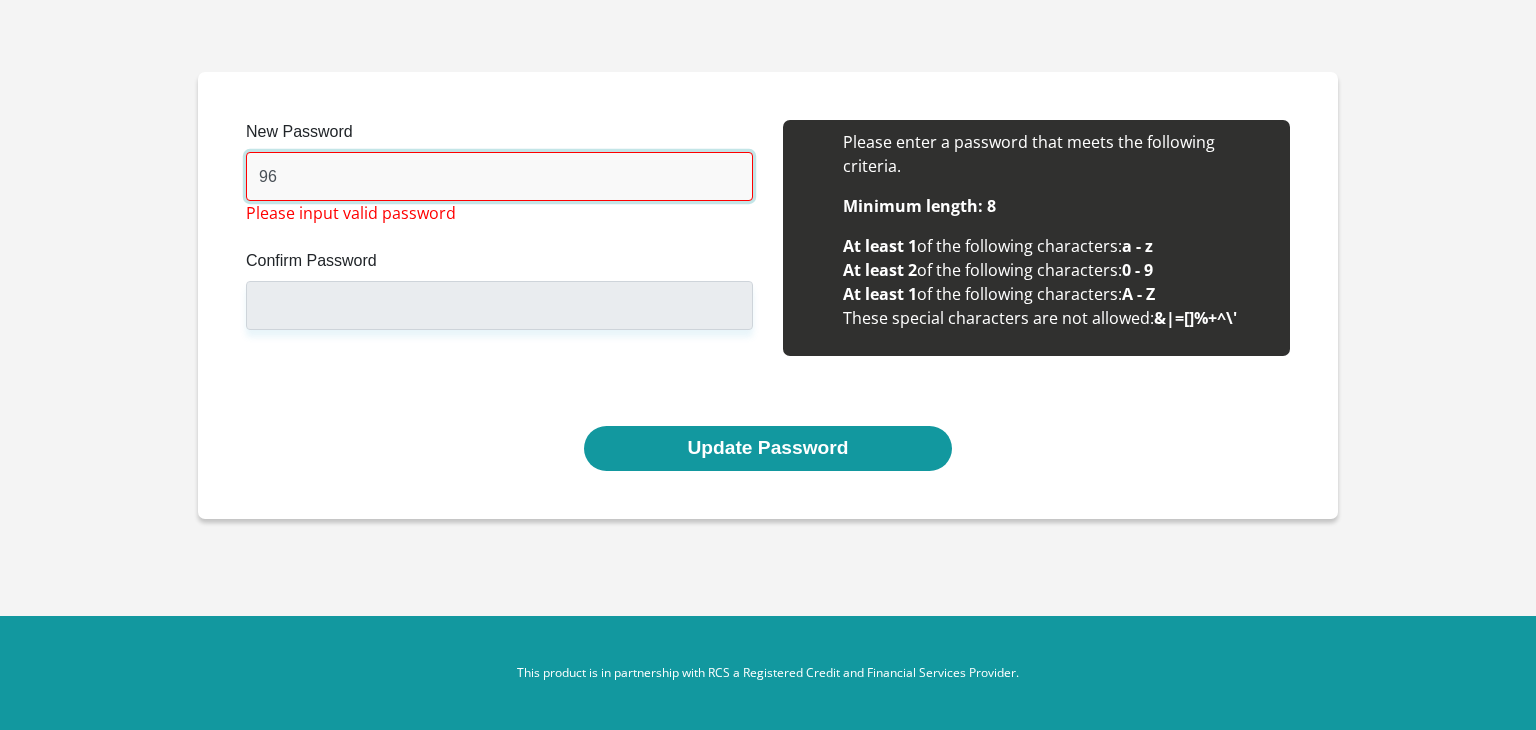 type on "9" 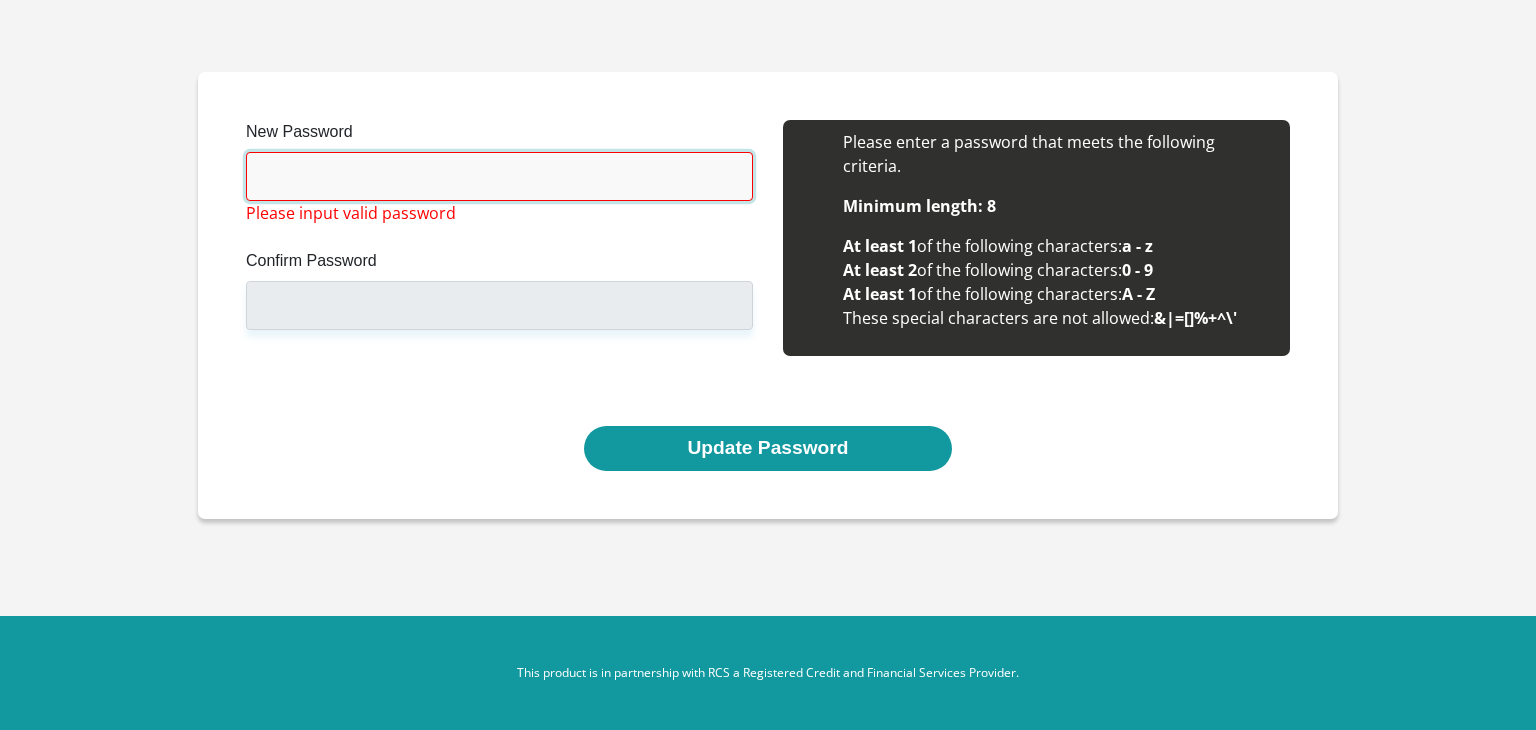 type 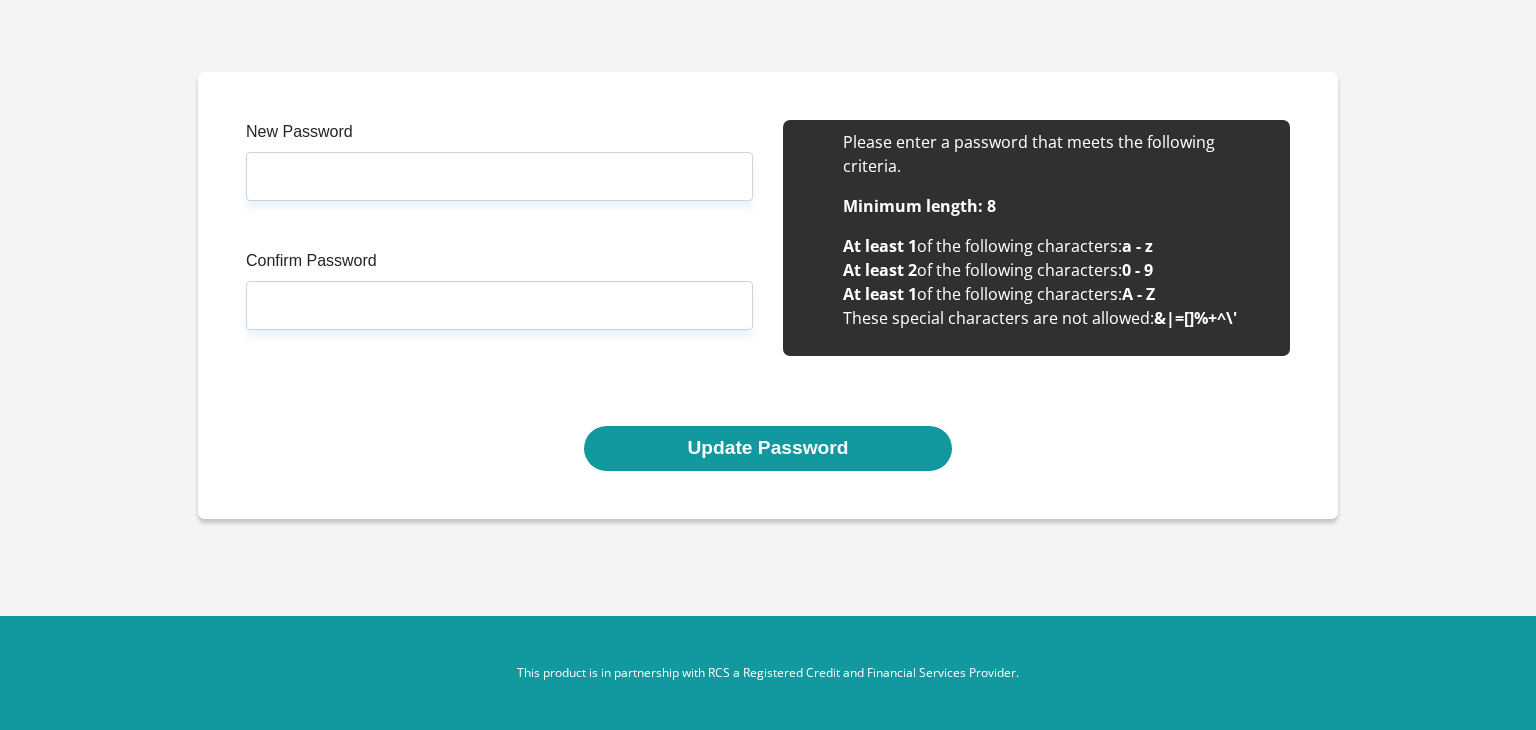 scroll, scrollTop: 0, scrollLeft: 0, axis: both 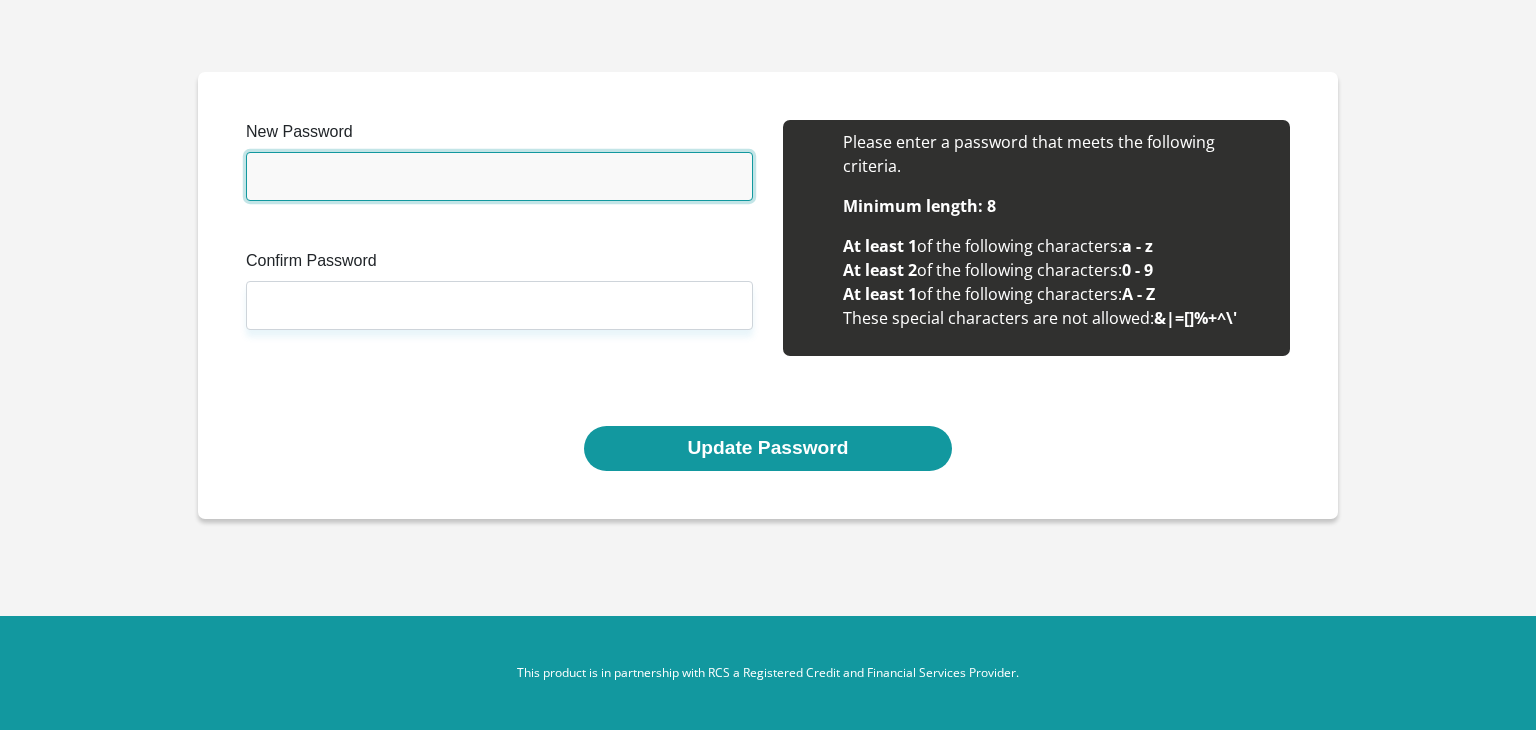 click on "New Password" at bounding box center (499, 176) 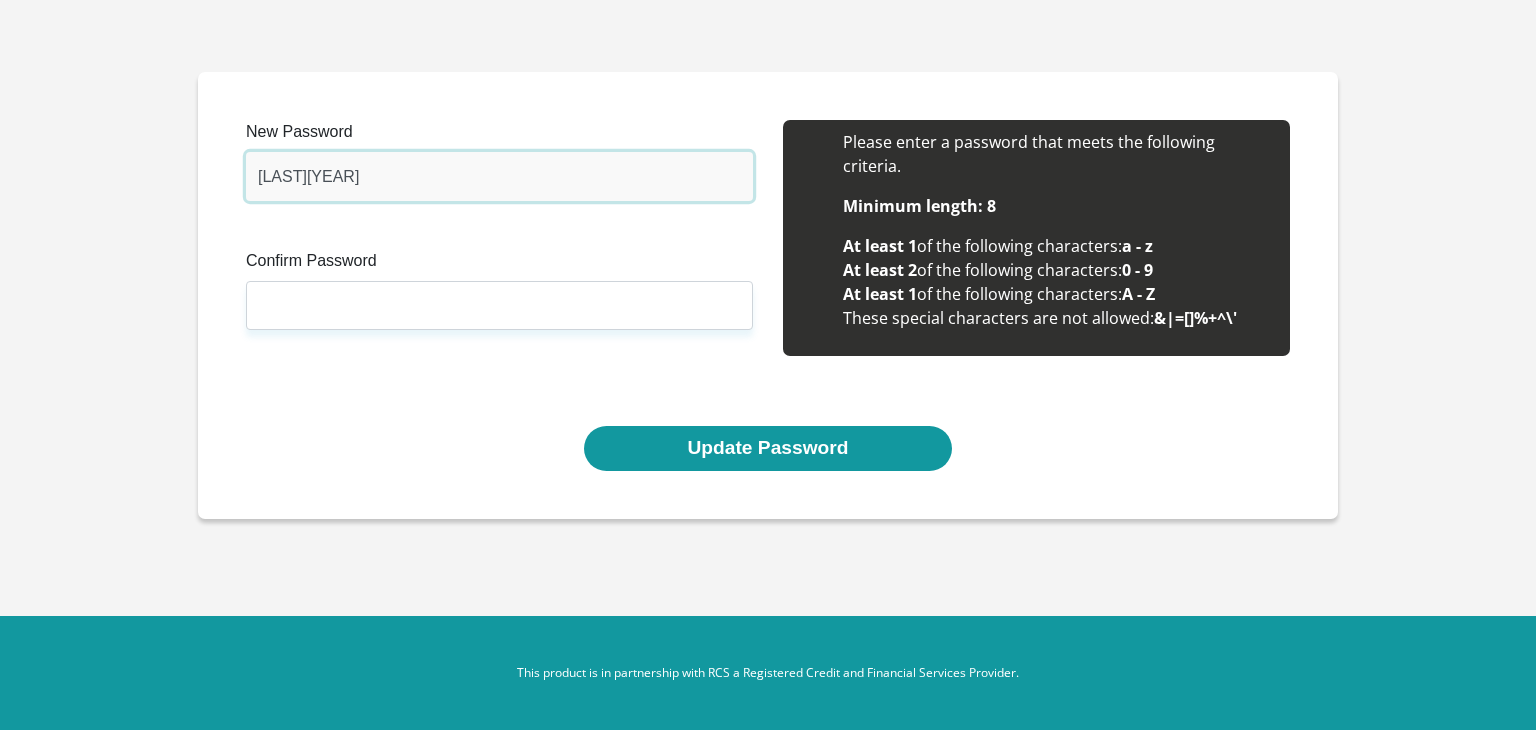 type on "Zikhona1995" 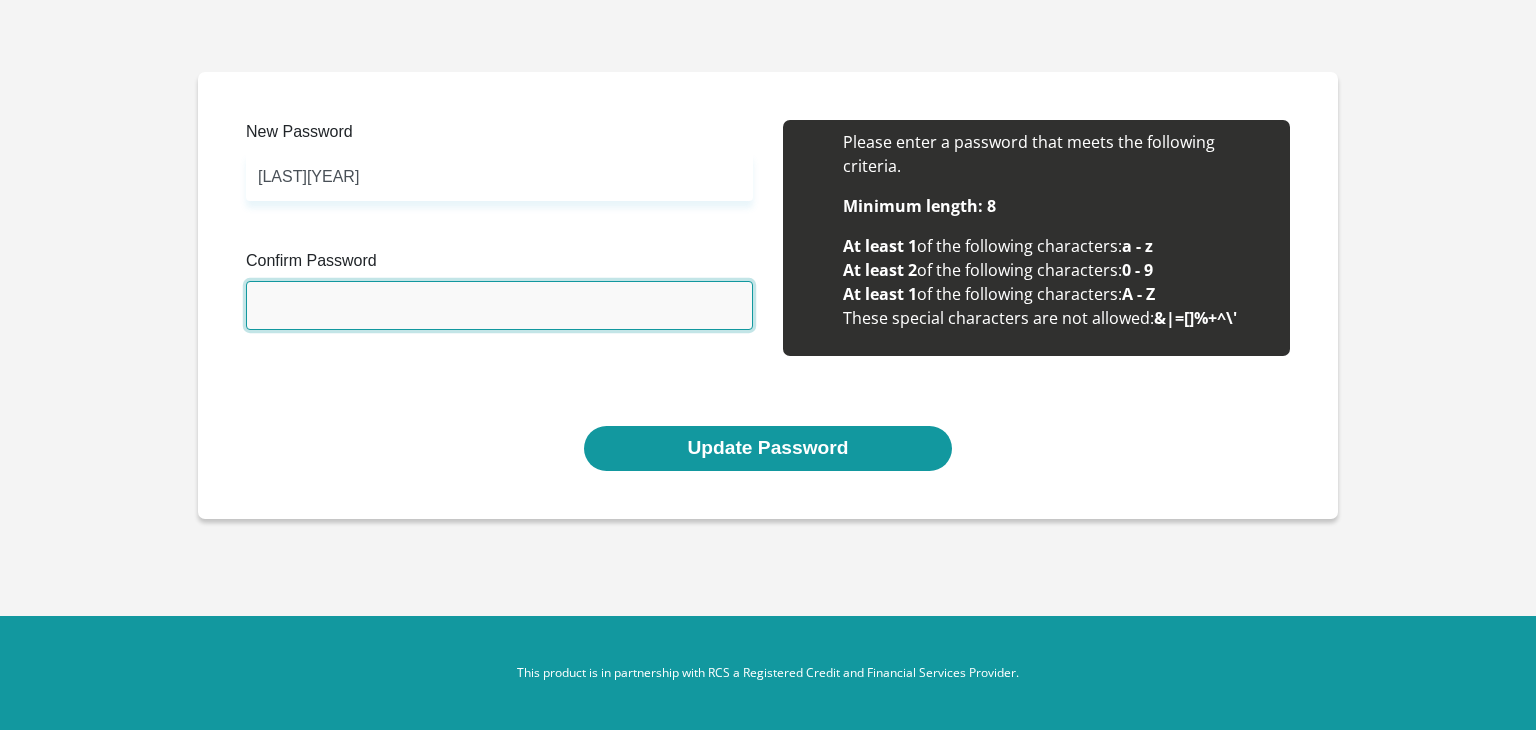 click on "Confirm Password" at bounding box center (499, 305) 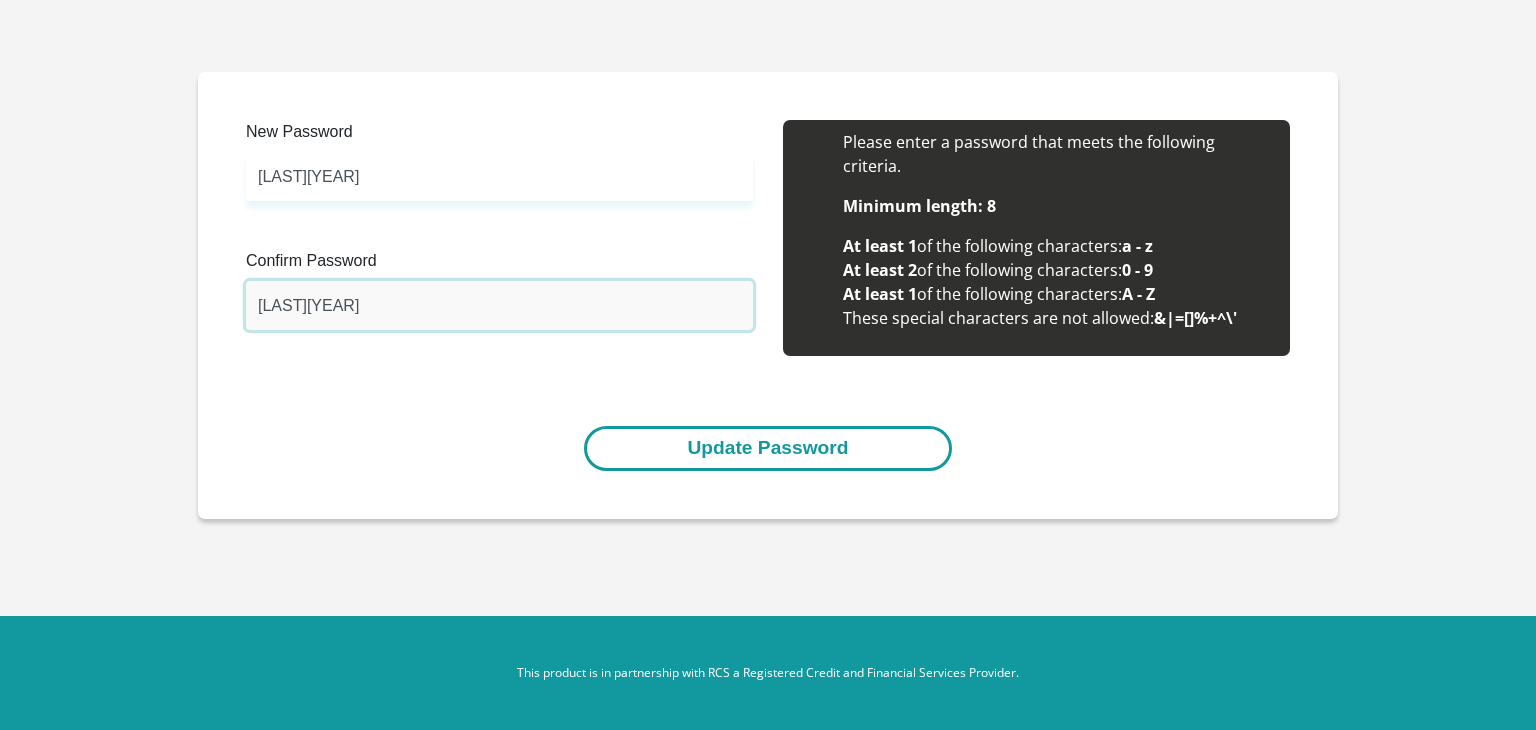 type on "Zikhona1995" 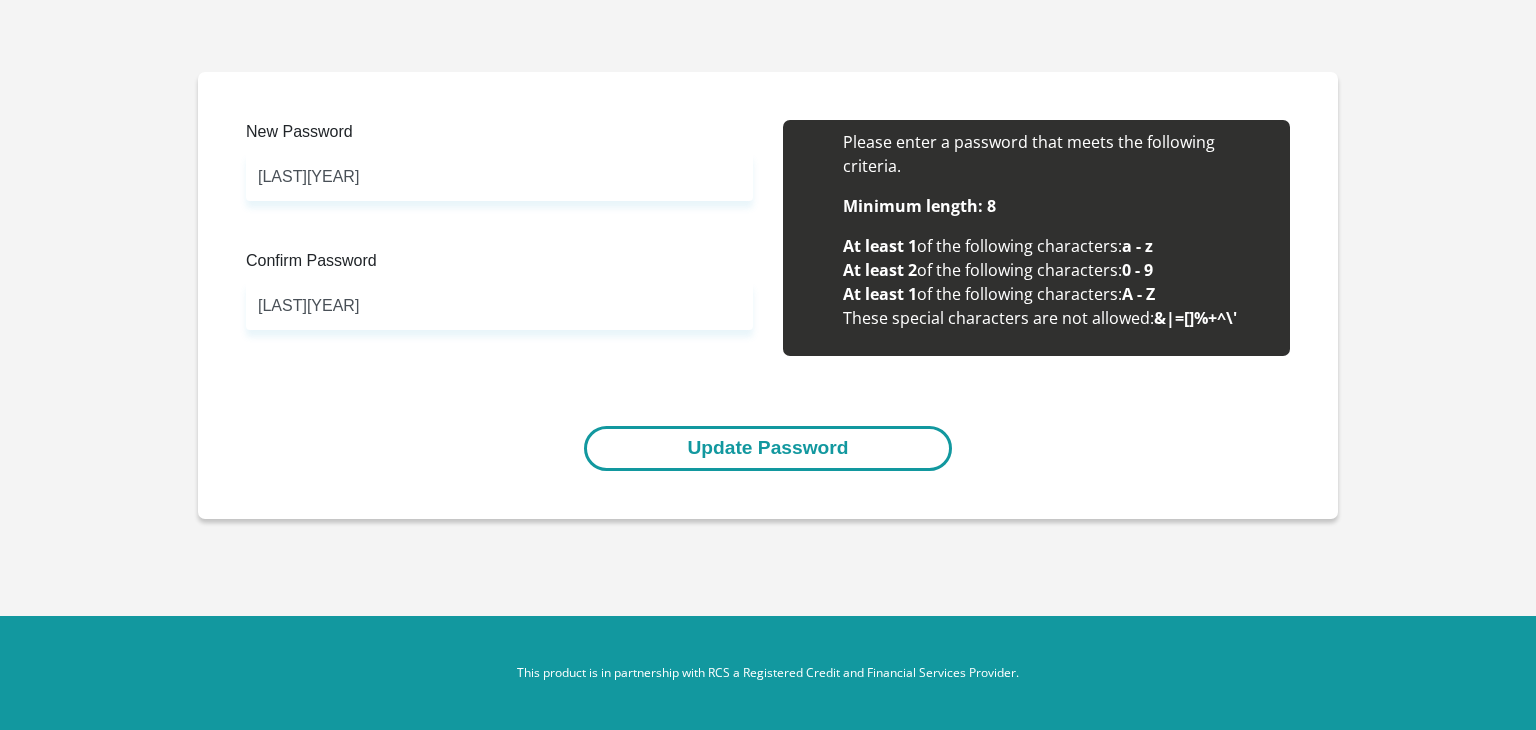 click on "Update Password" at bounding box center [767, 448] 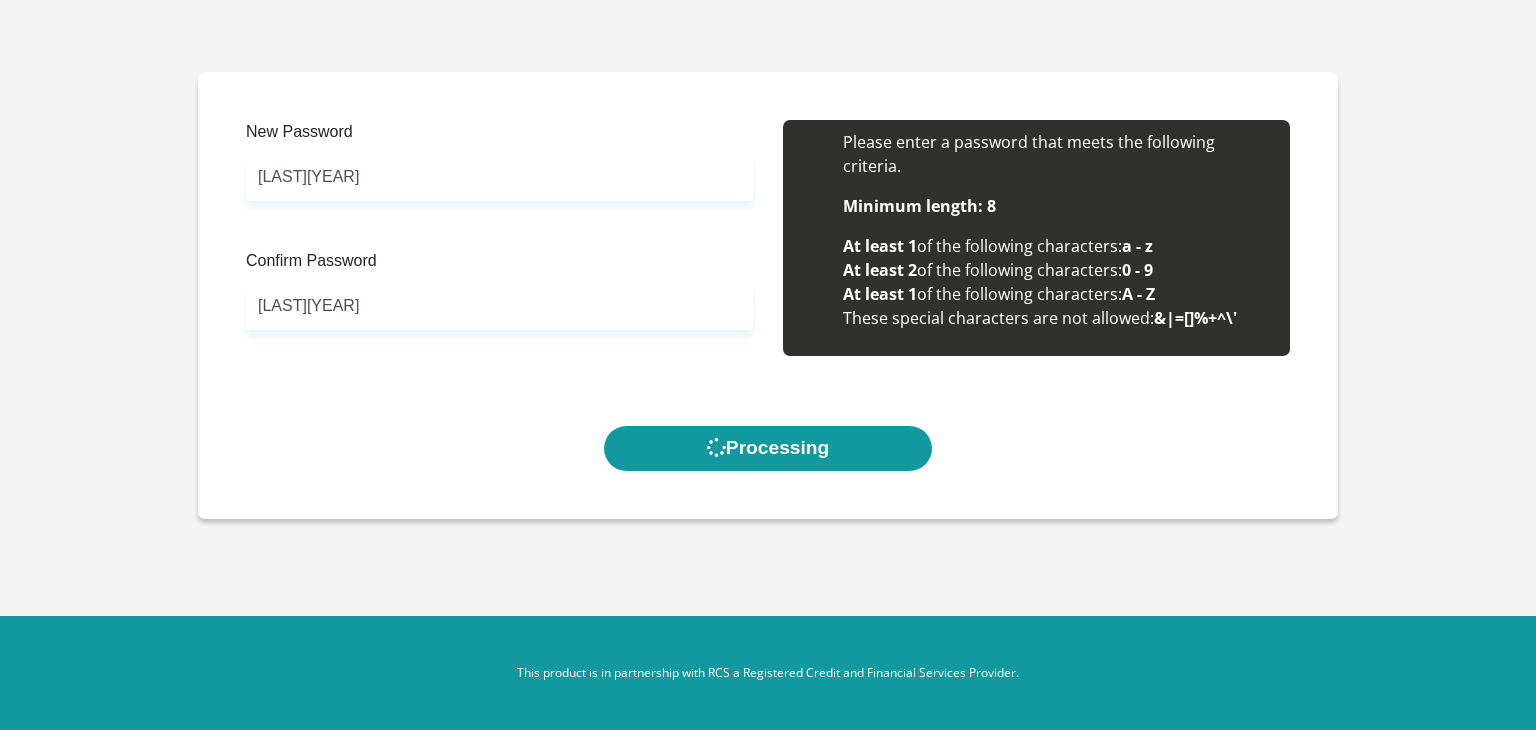 scroll, scrollTop: 0, scrollLeft: 0, axis: both 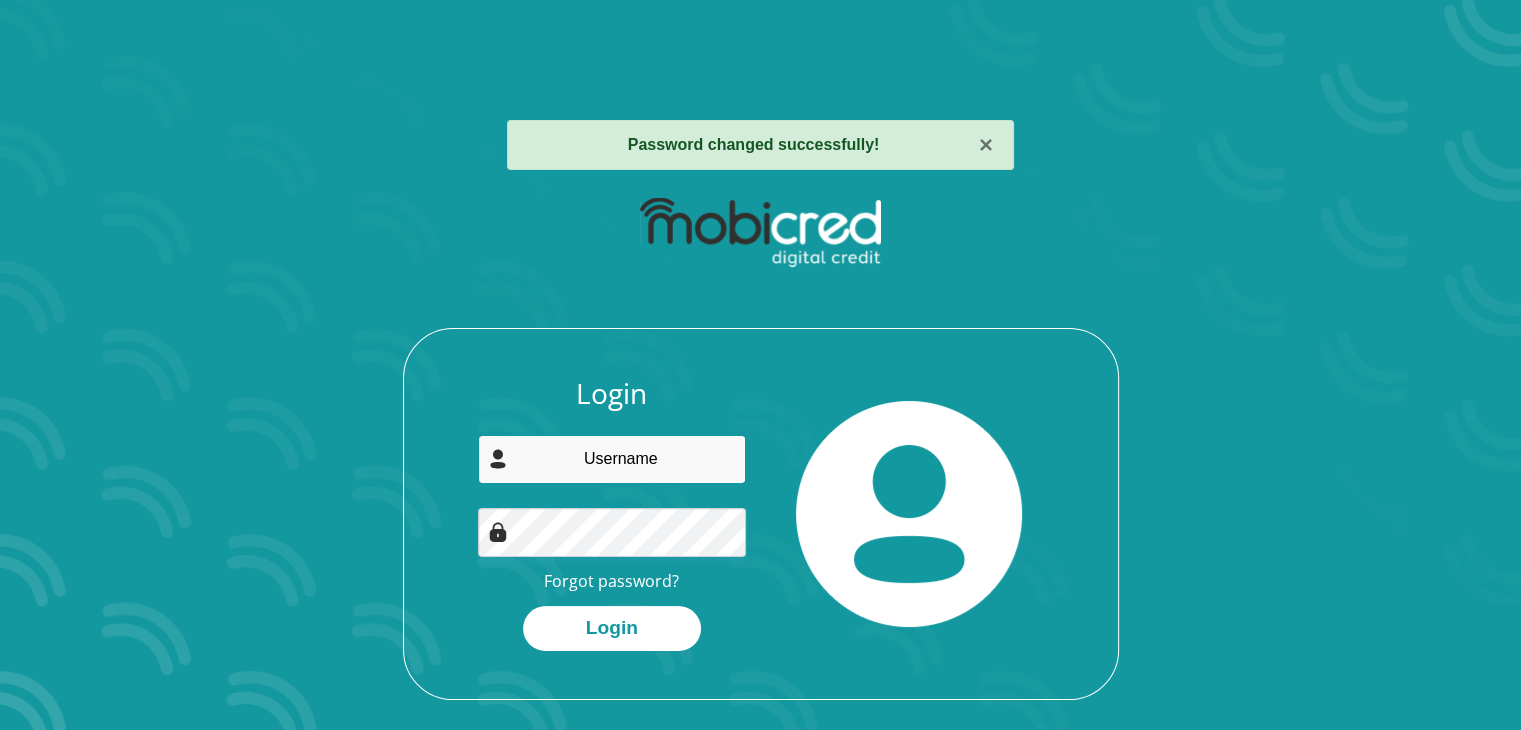 click at bounding box center [612, 459] 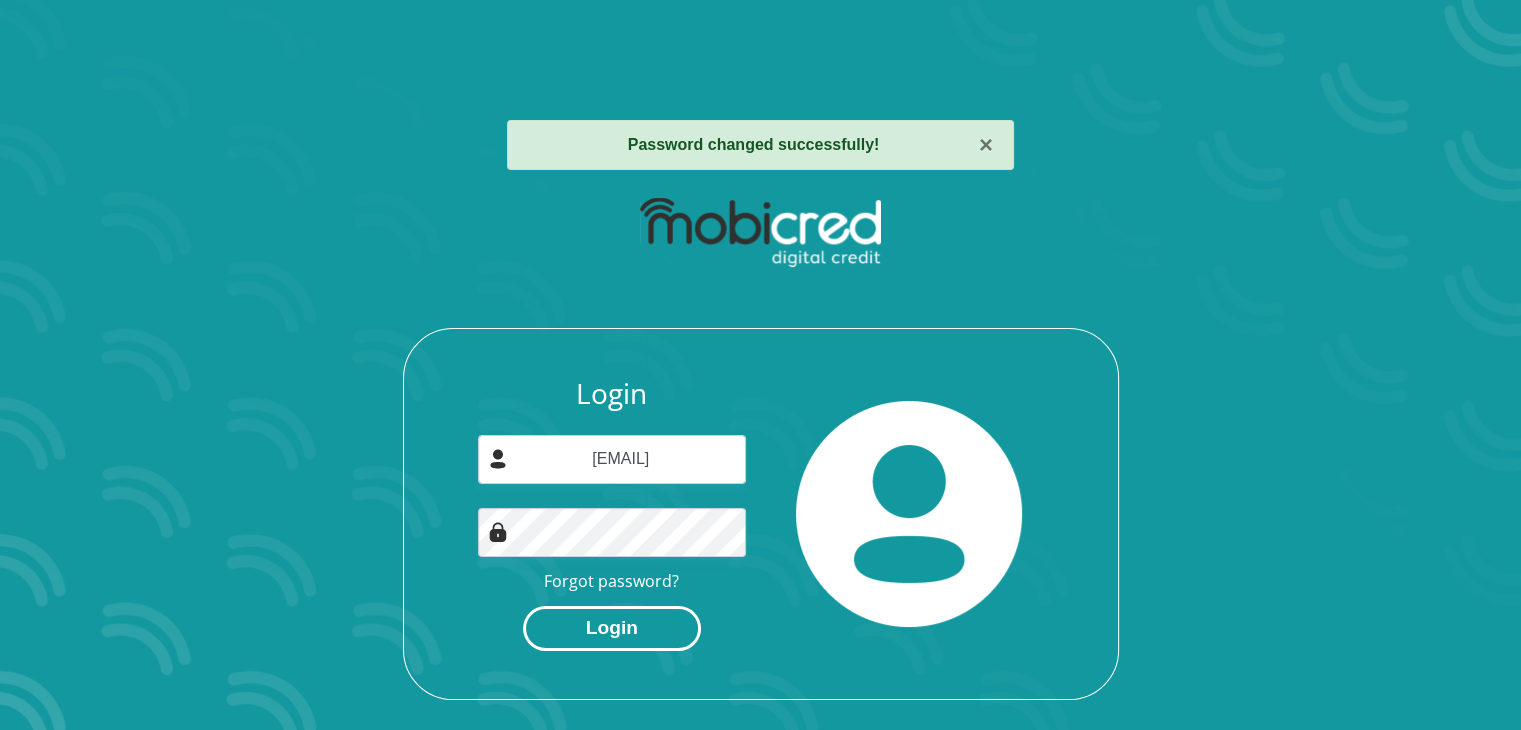 click on "Login" at bounding box center [612, 628] 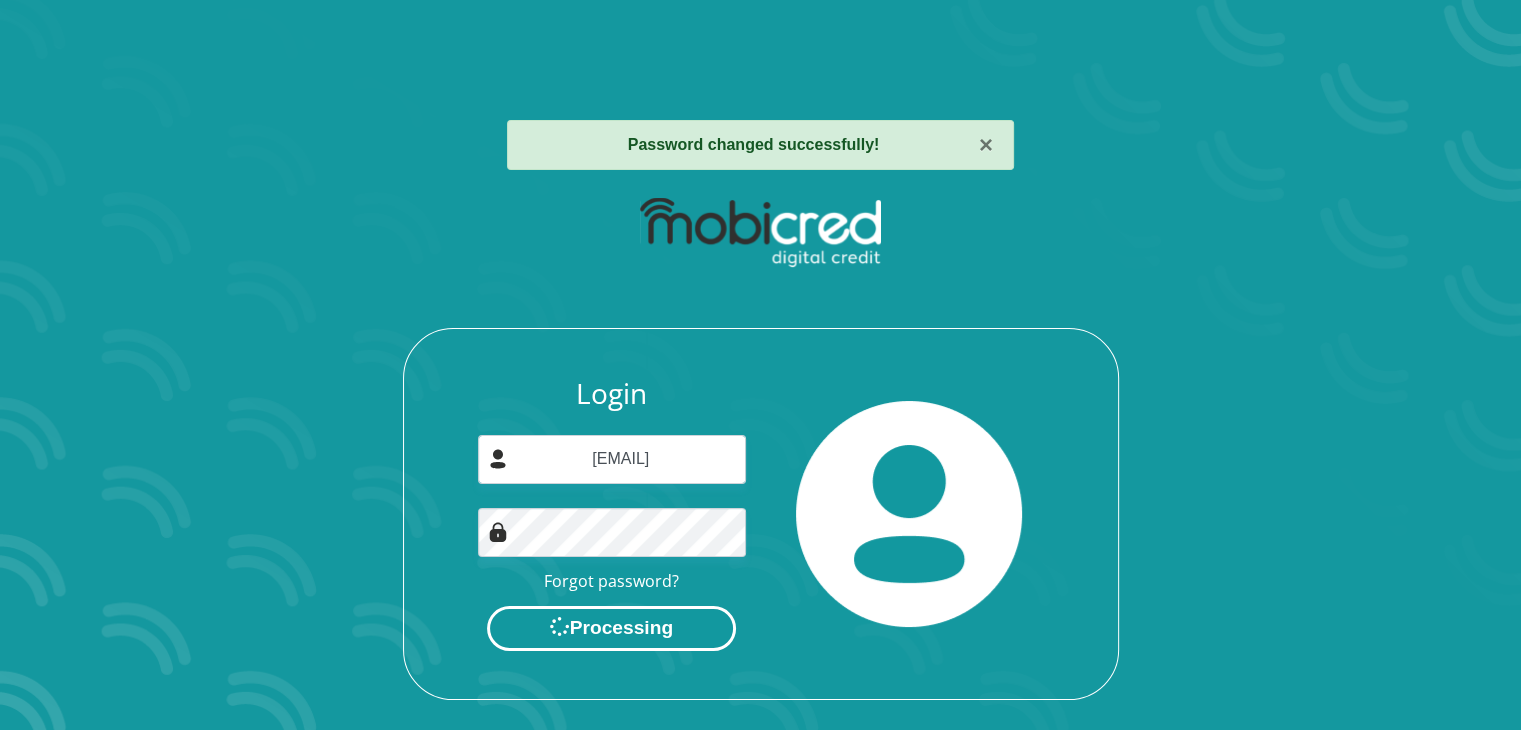 scroll, scrollTop: 0, scrollLeft: 0, axis: both 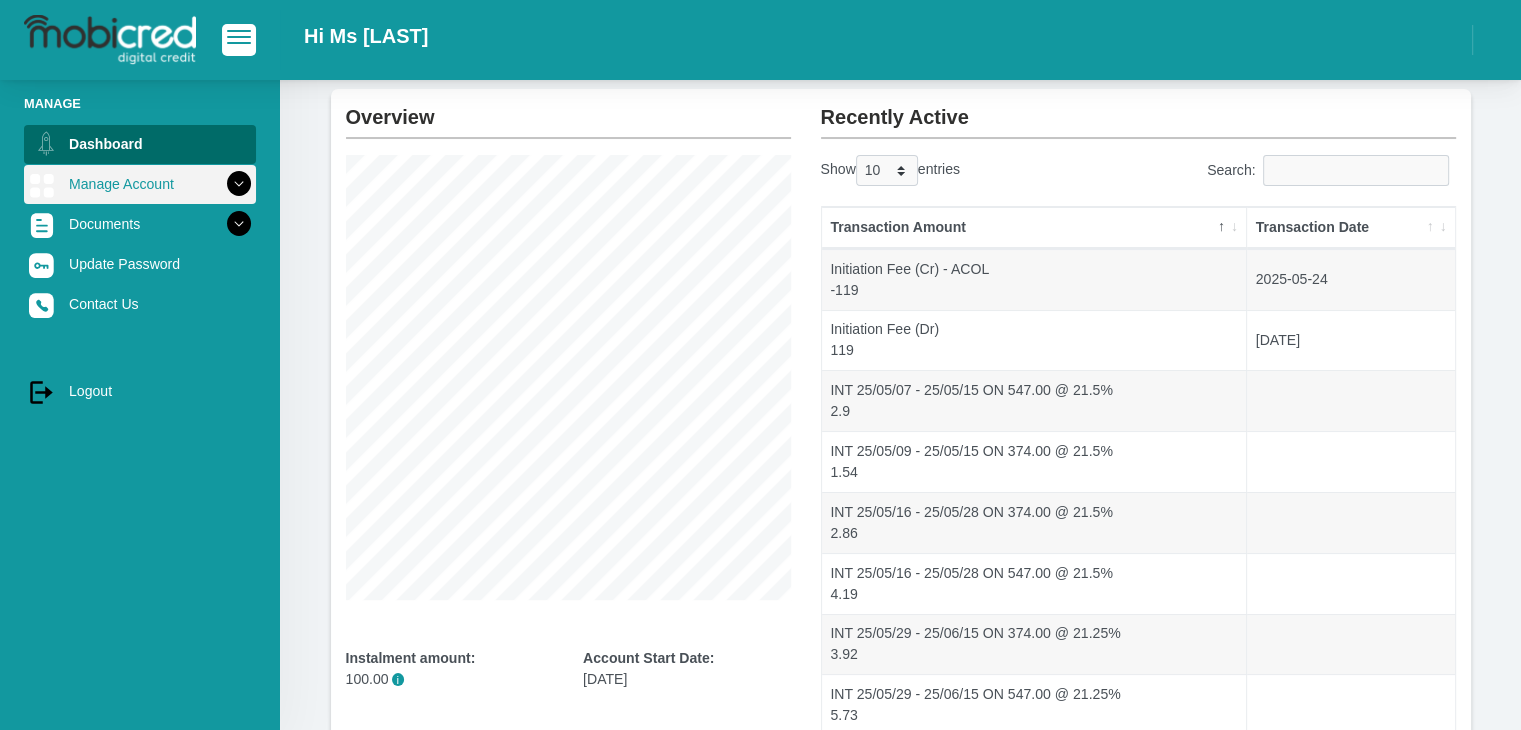 click on "Manage Account" at bounding box center [140, 184] 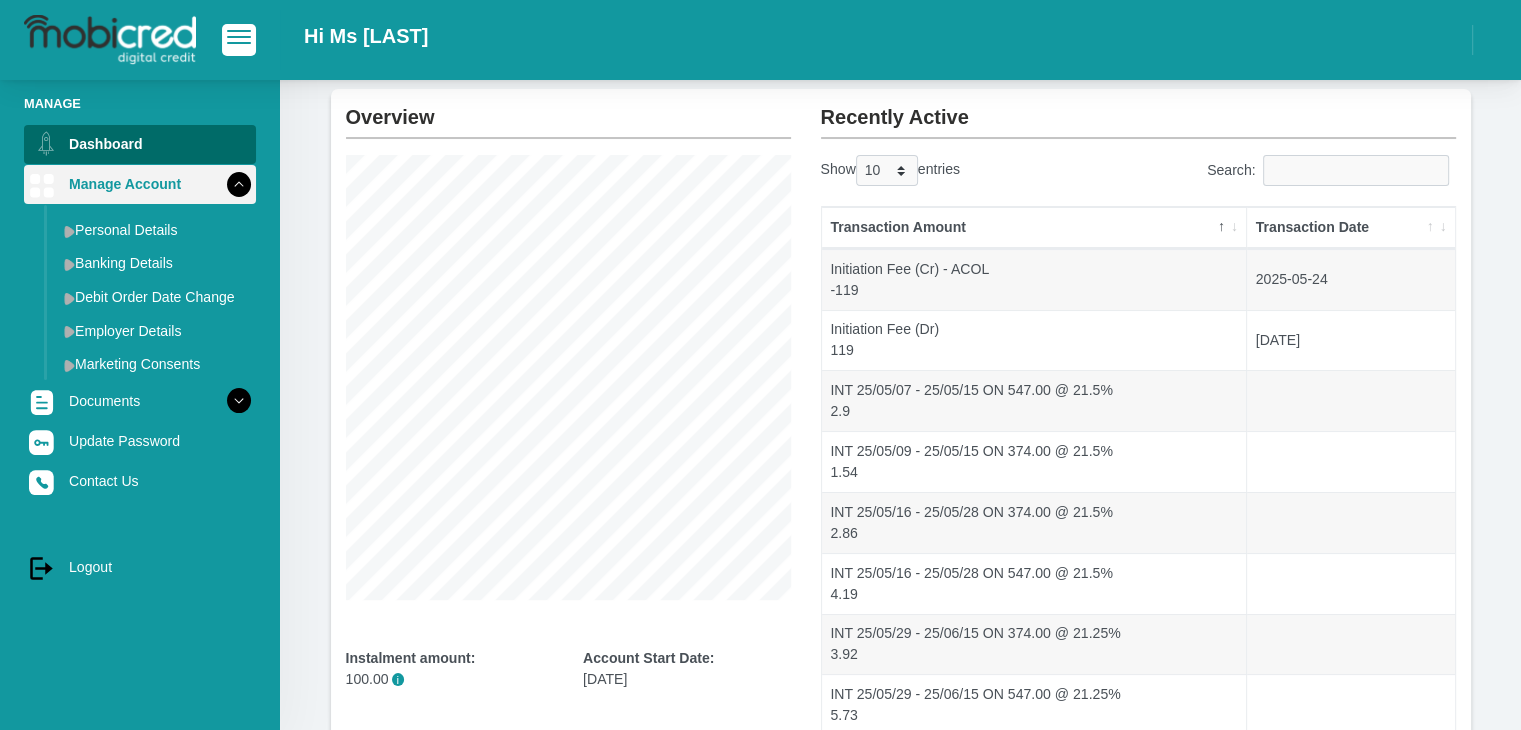 click on "Manage Account" at bounding box center (140, 184) 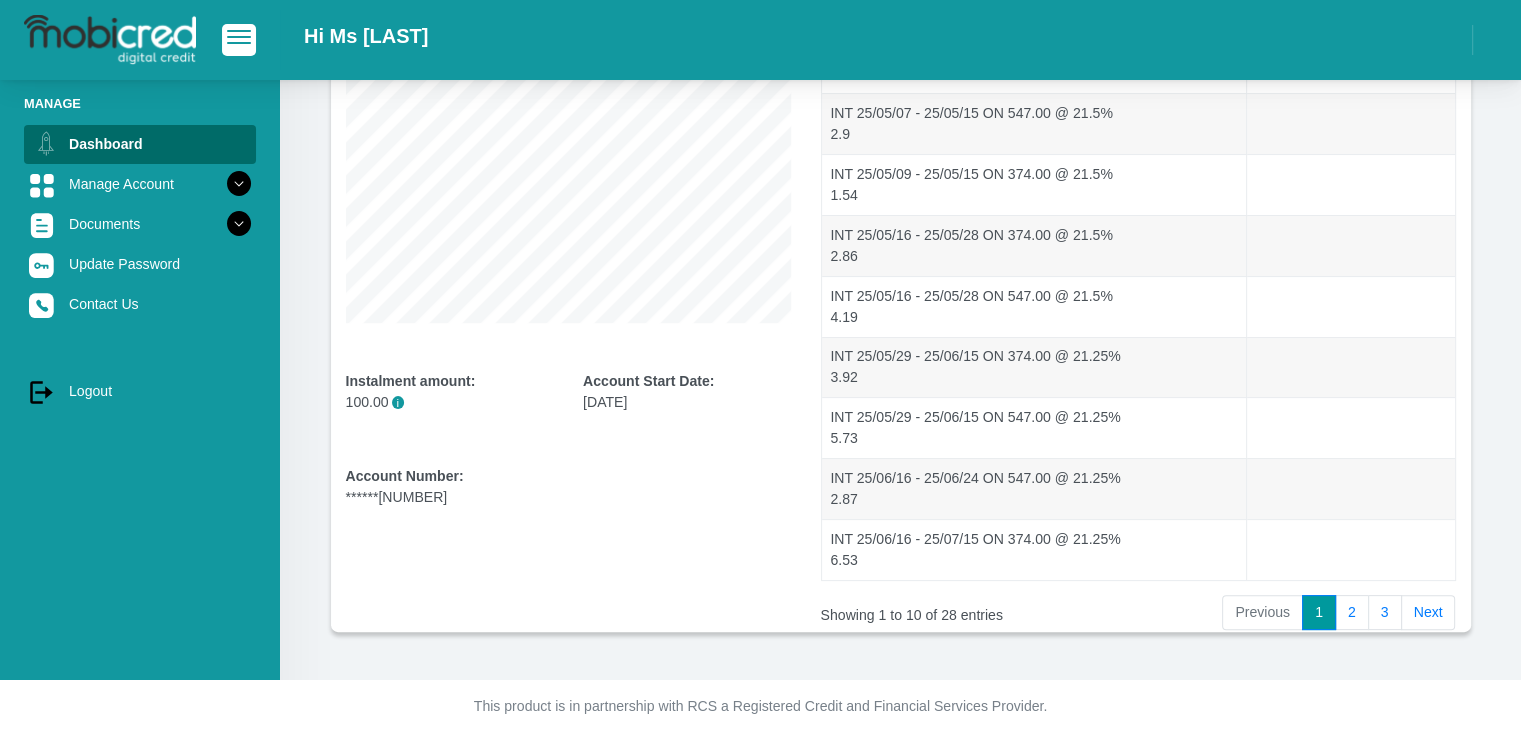 scroll, scrollTop: 393, scrollLeft: 0, axis: vertical 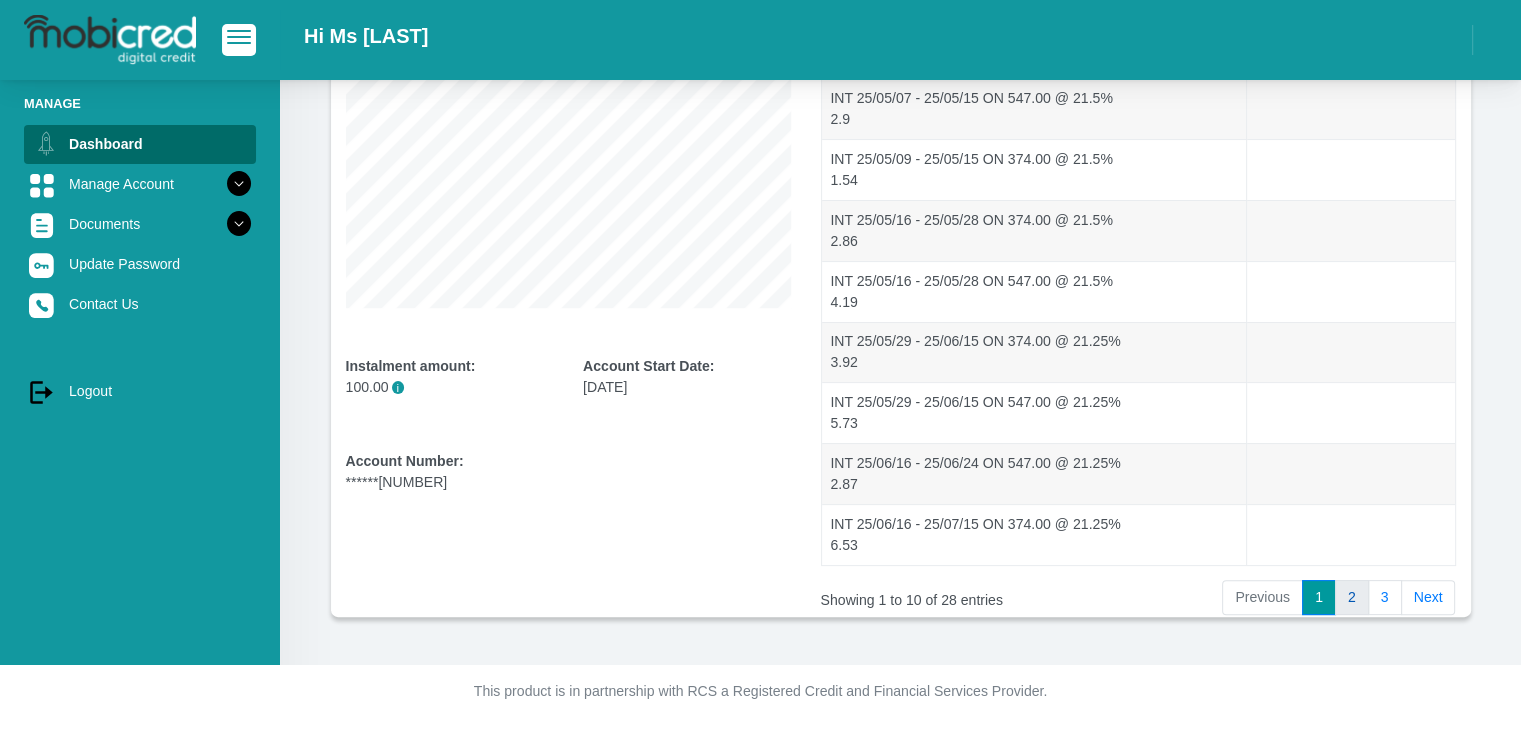 click on "2" at bounding box center (1352, 598) 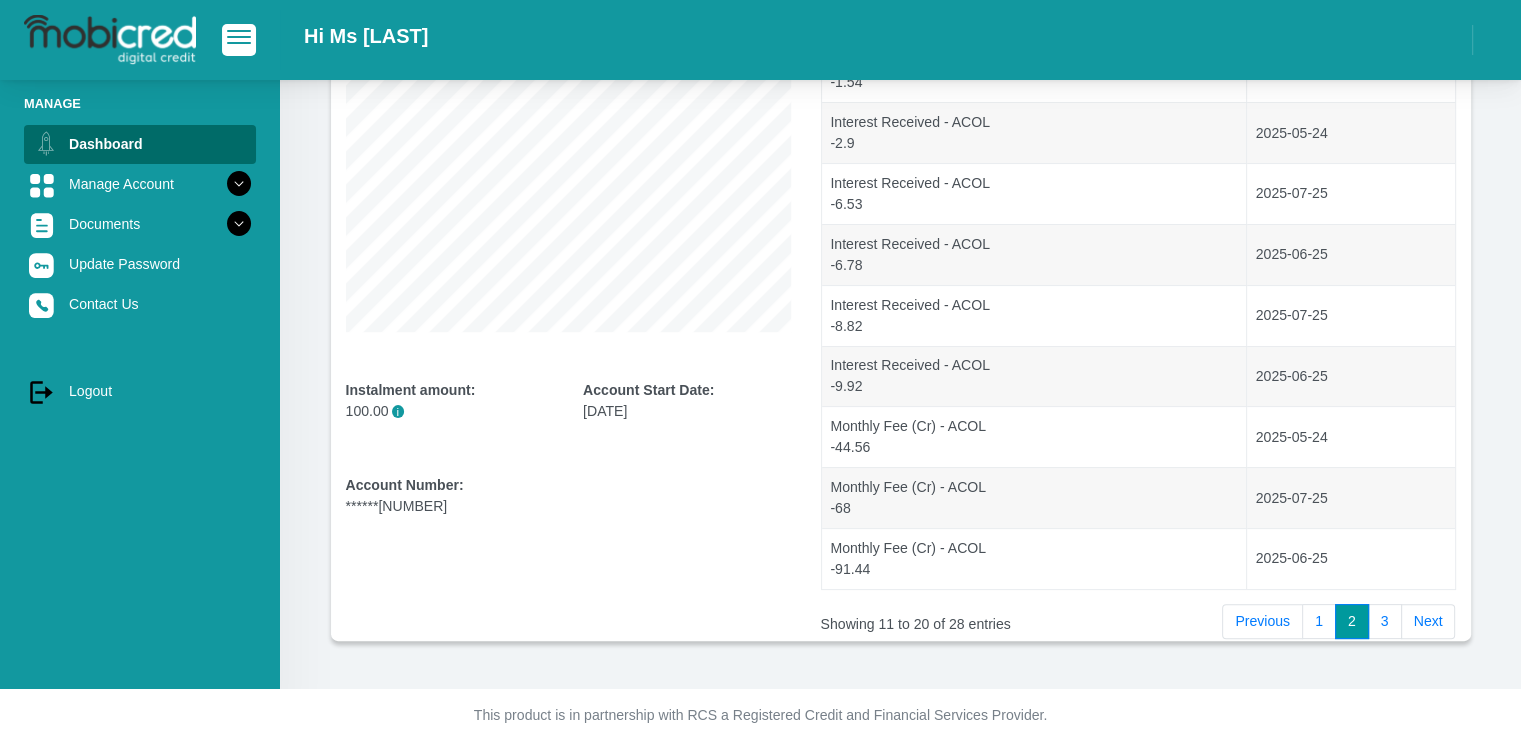 scroll, scrollTop: 379, scrollLeft: 0, axis: vertical 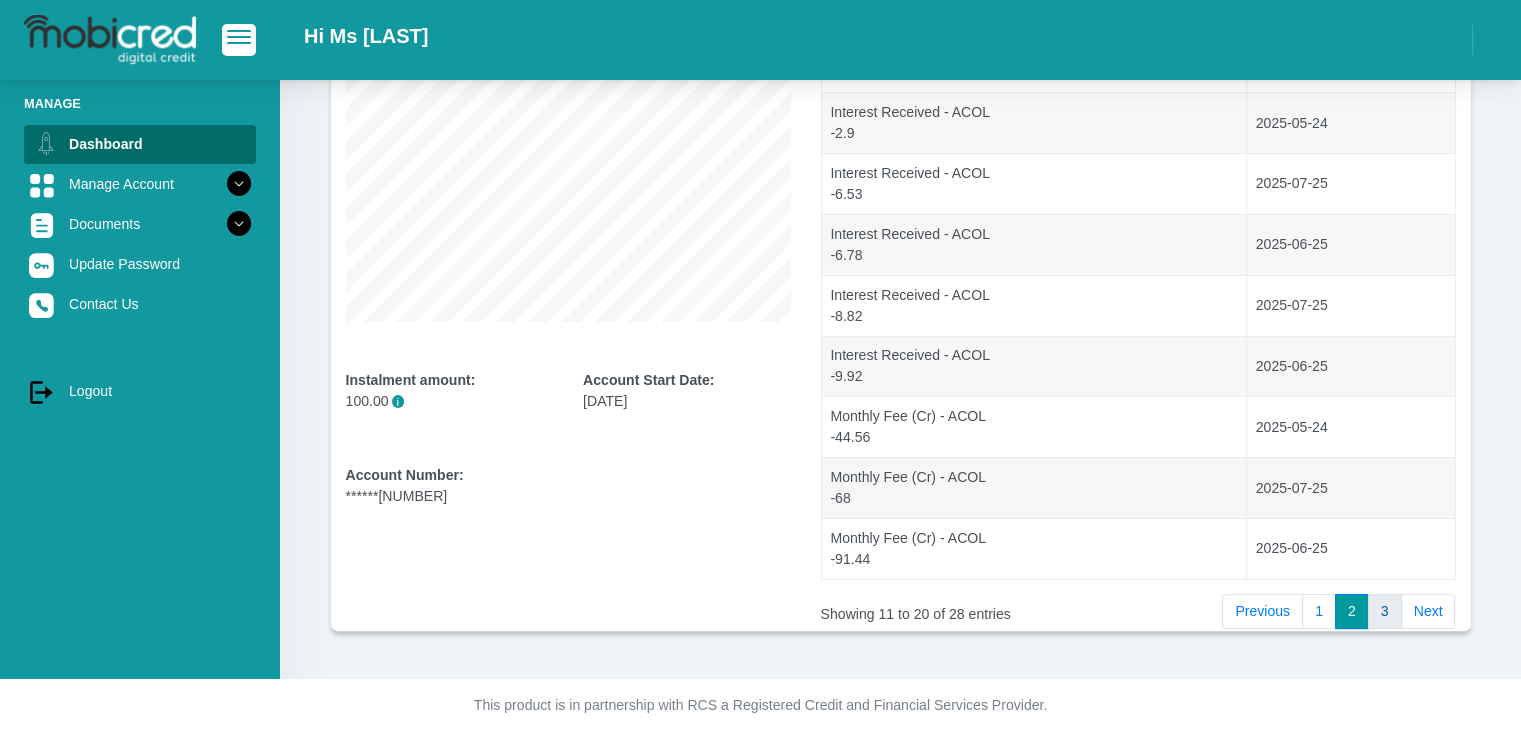 click on "3" at bounding box center (1385, 612) 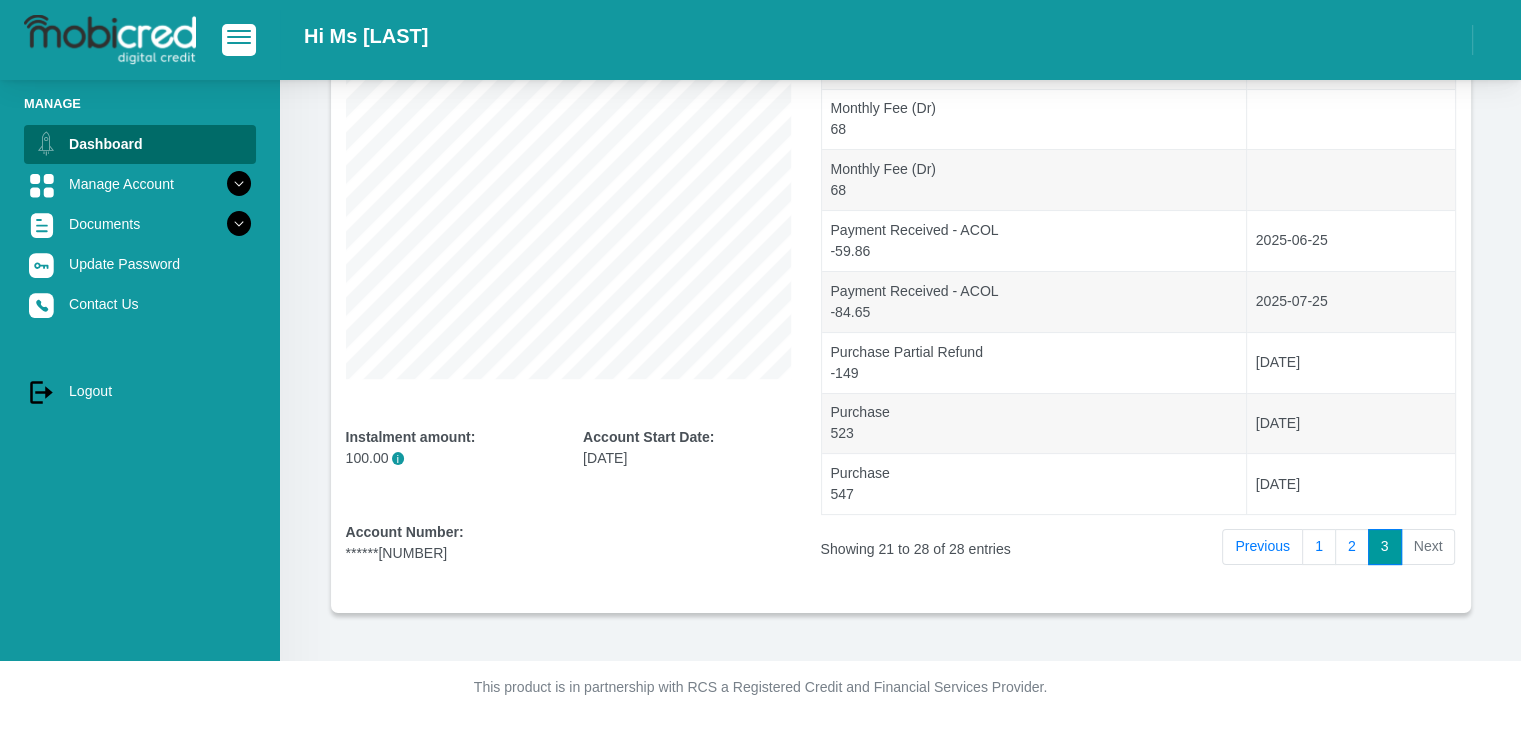 scroll, scrollTop: 321, scrollLeft: 0, axis: vertical 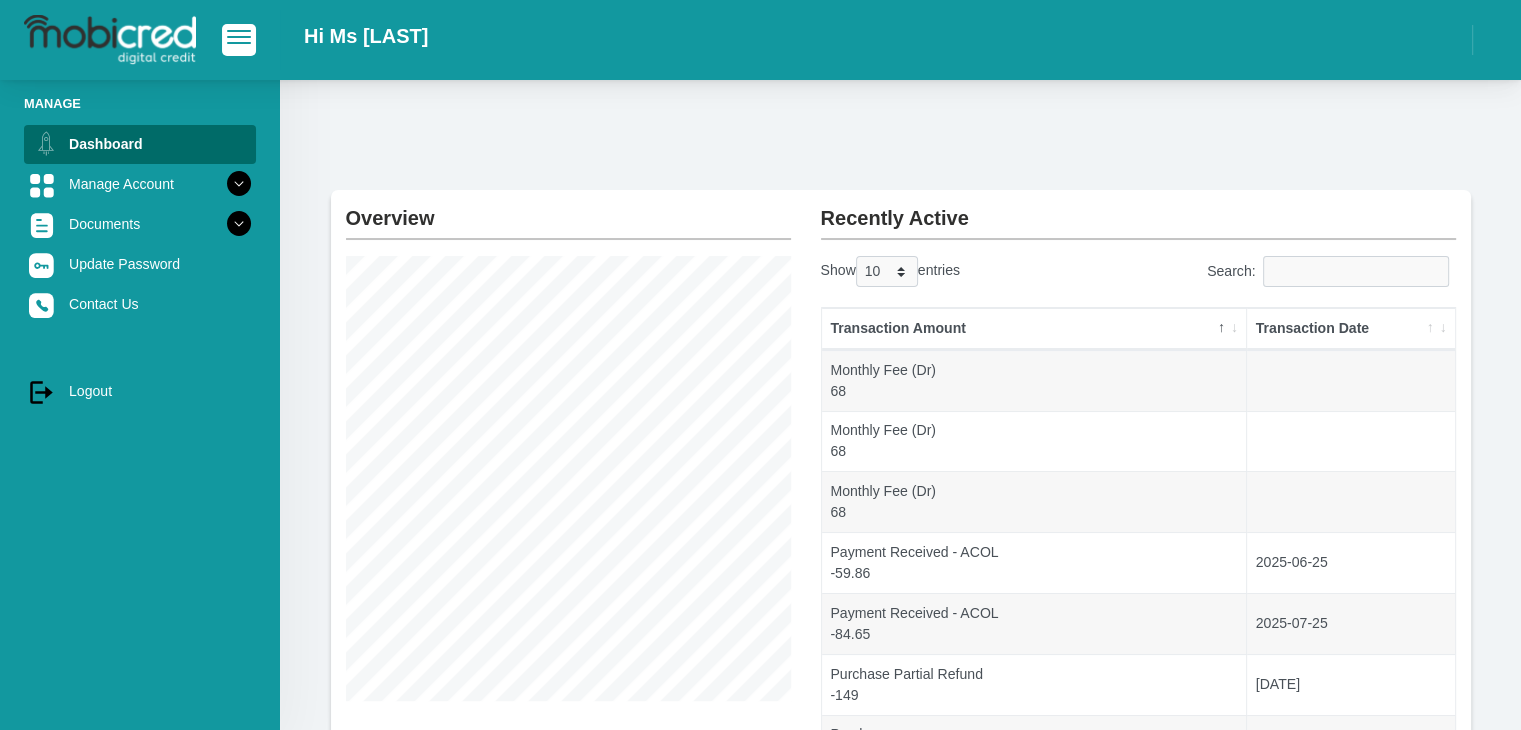 click on "Overview
Instalment amount: 100.00 i
Account Start Date: [DATE]
Account Number: ******[NUMBER]" at bounding box center [568, 562] 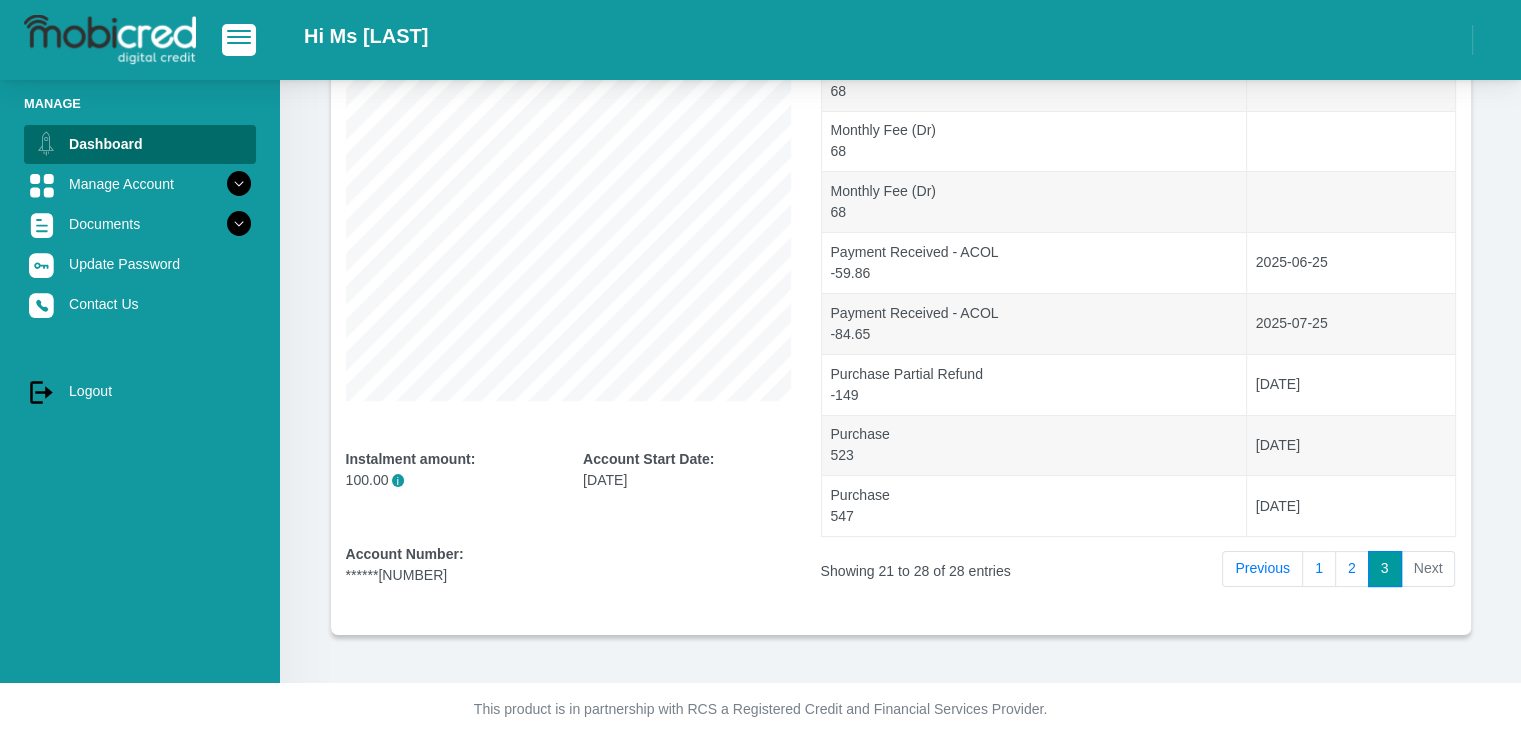 scroll, scrollTop: 321, scrollLeft: 0, axis: vertical 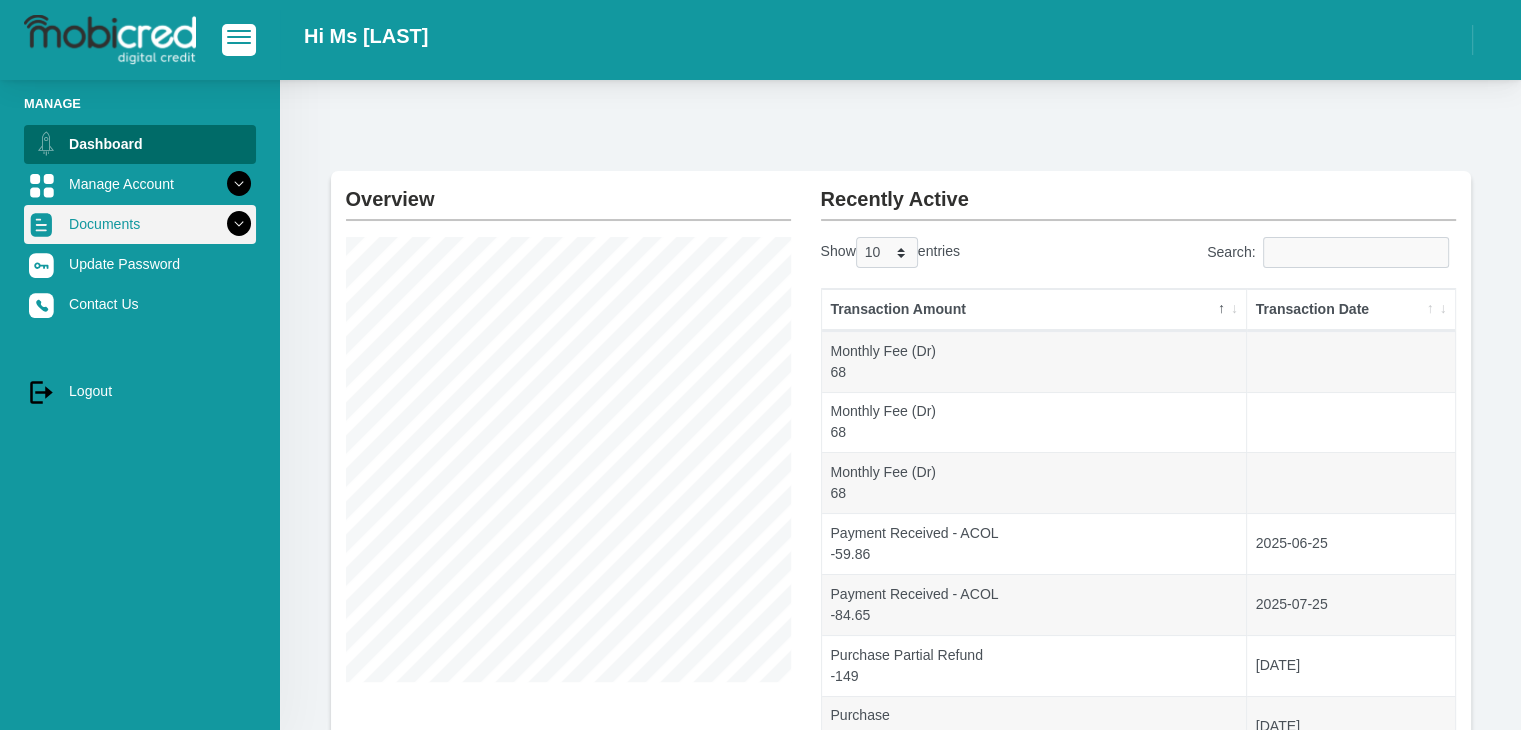 click at bounding box center (239, 224) 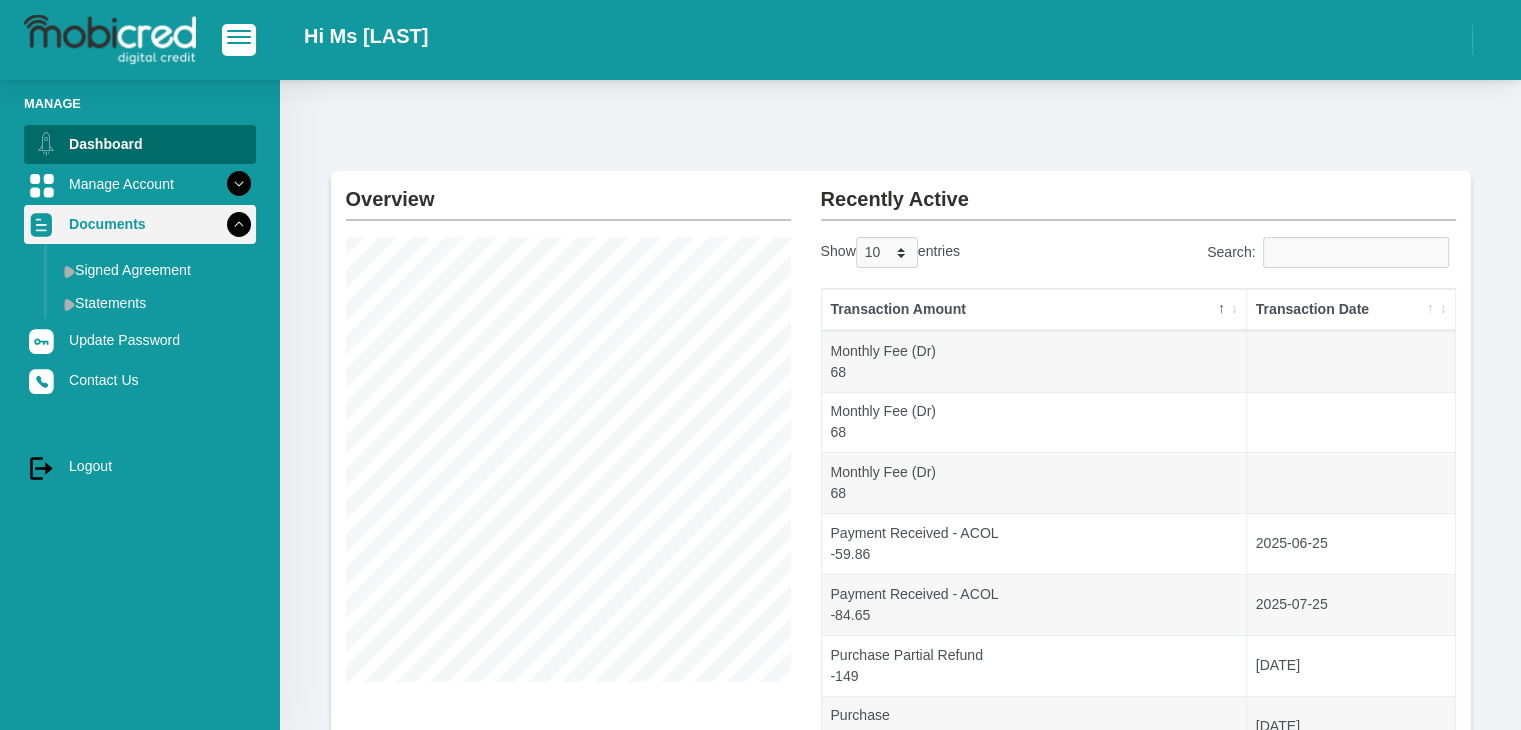 click at bounding box center [239, 224] 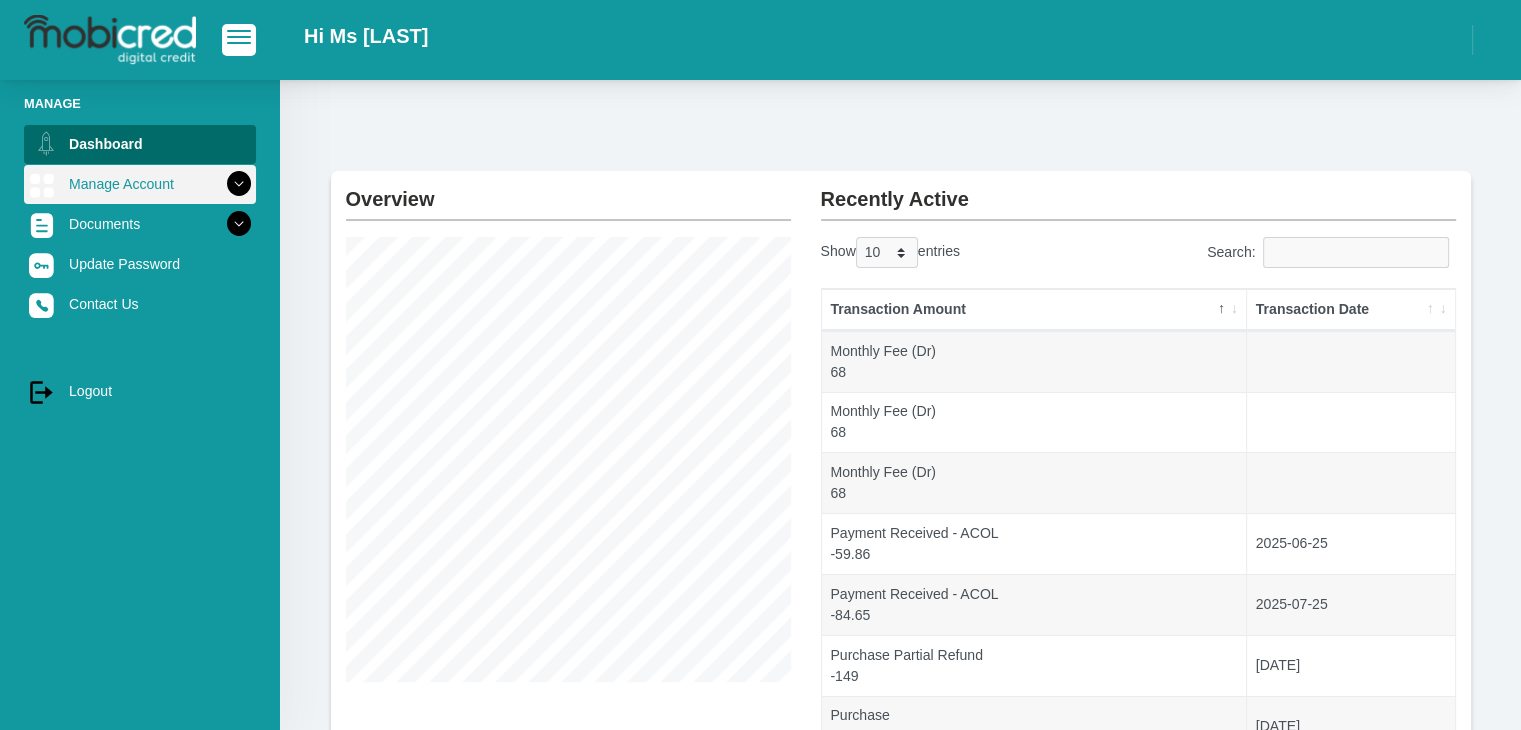 click at bounding box center [239, 184] 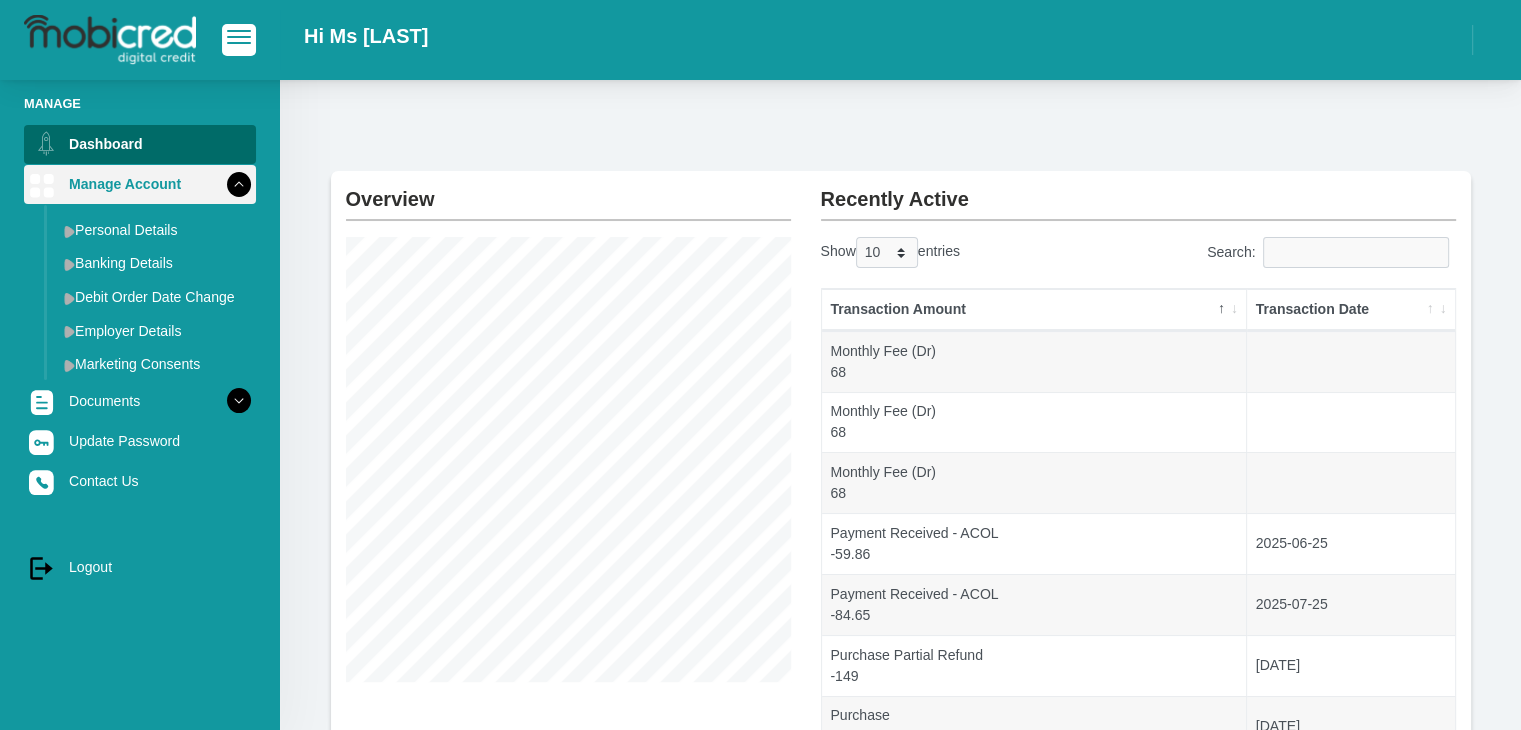 click at bounding box center [239, 184] 